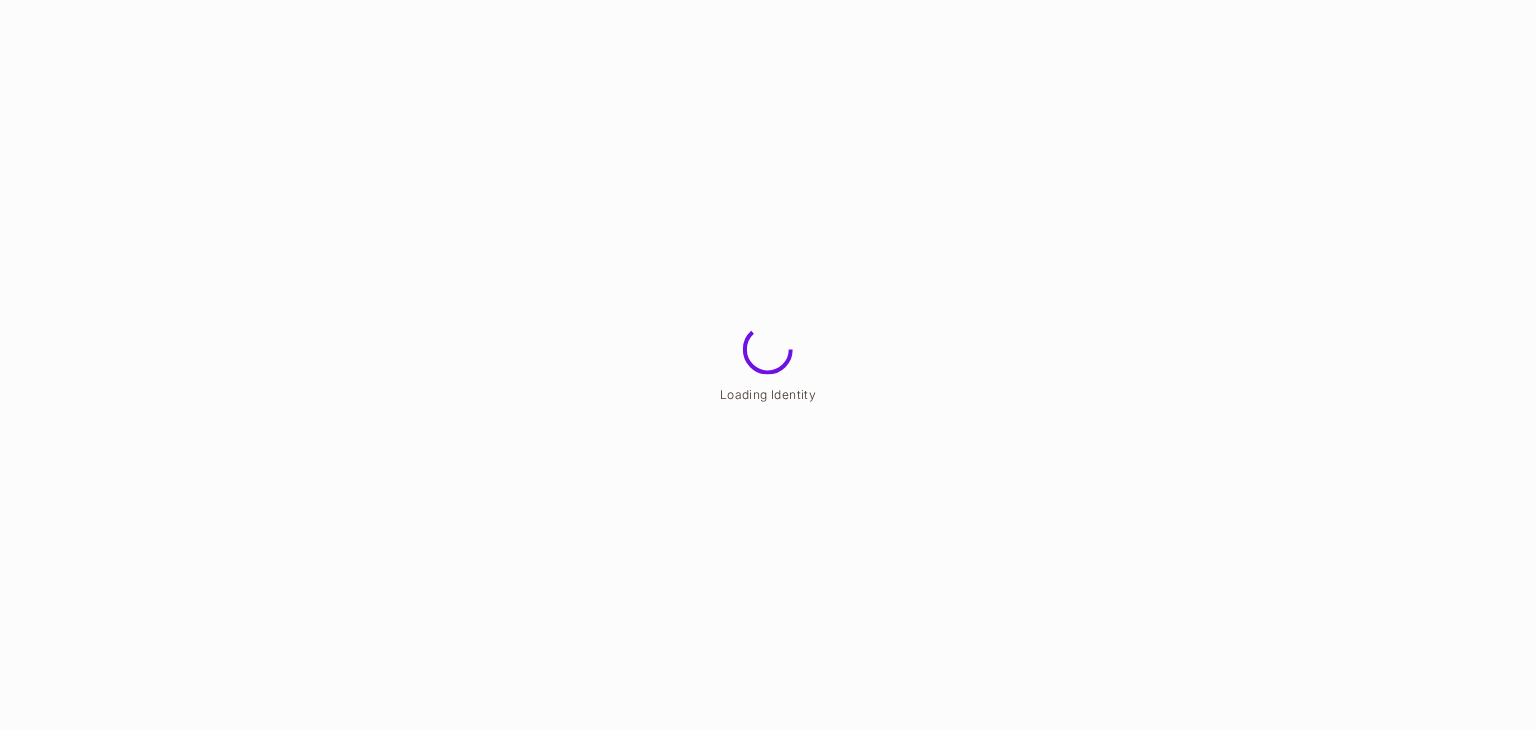 scroll, scrollTop: 0, scrollLeft: 0, axis: both 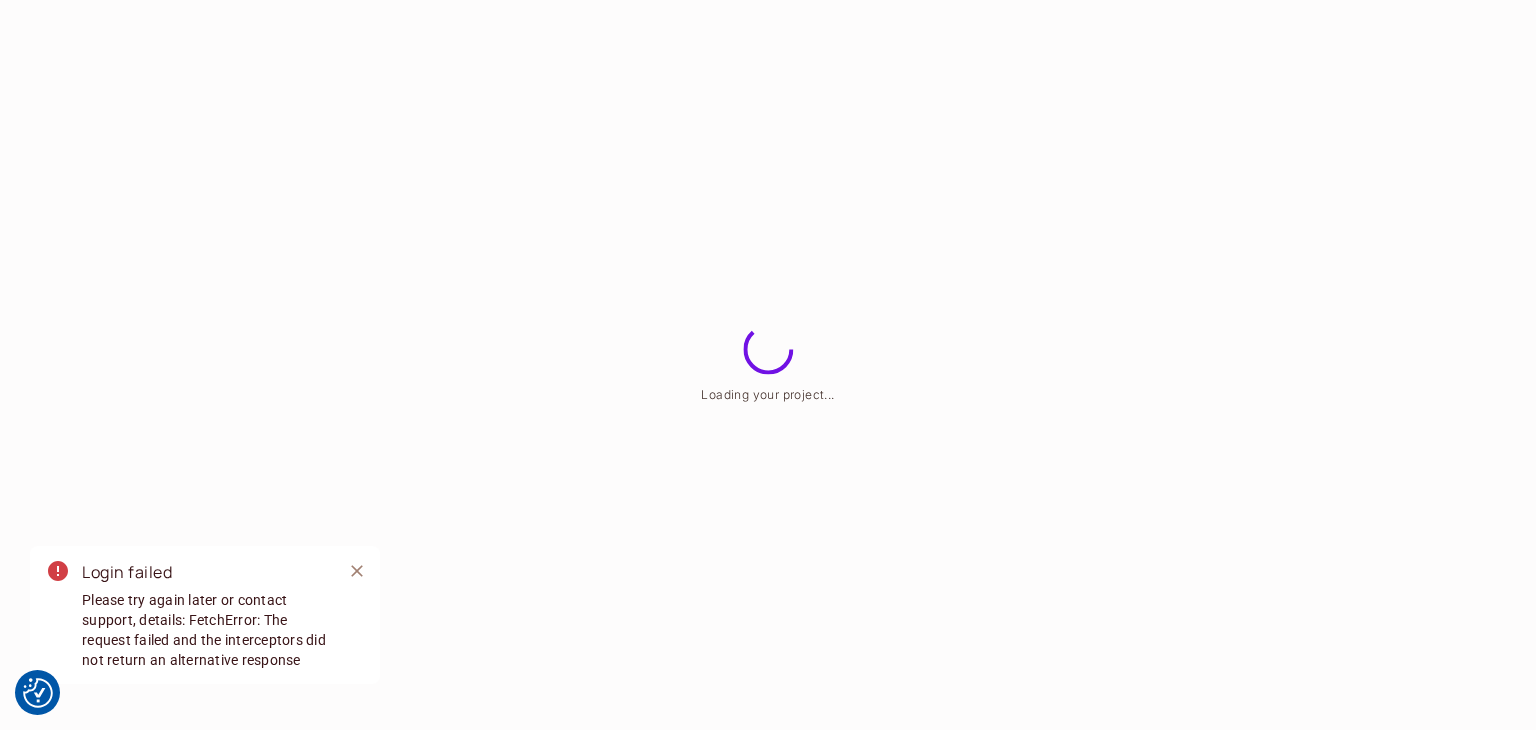 click 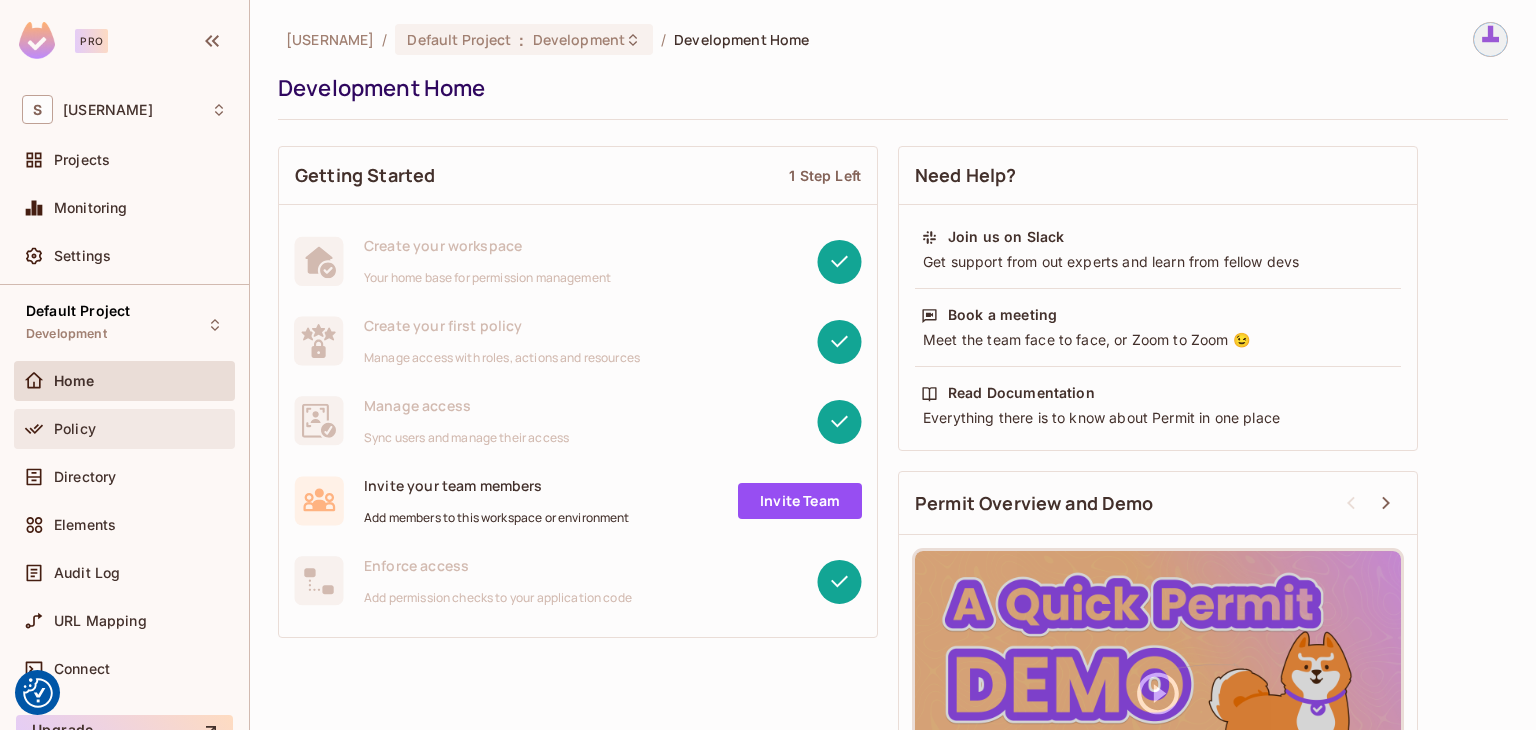 click on "Policy" at bounding box center (124, 429) 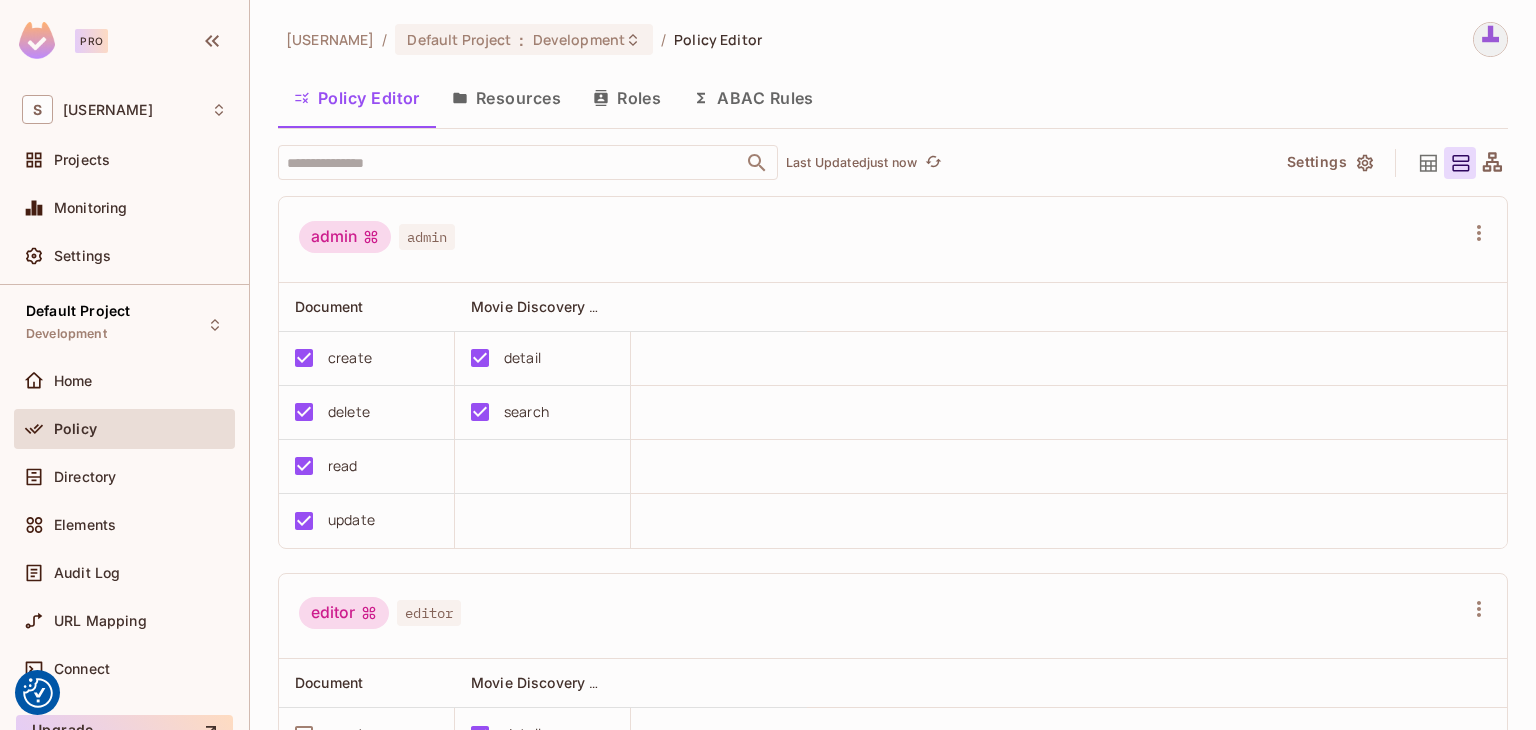 click on "Resources" at bounding box center (506, 98) 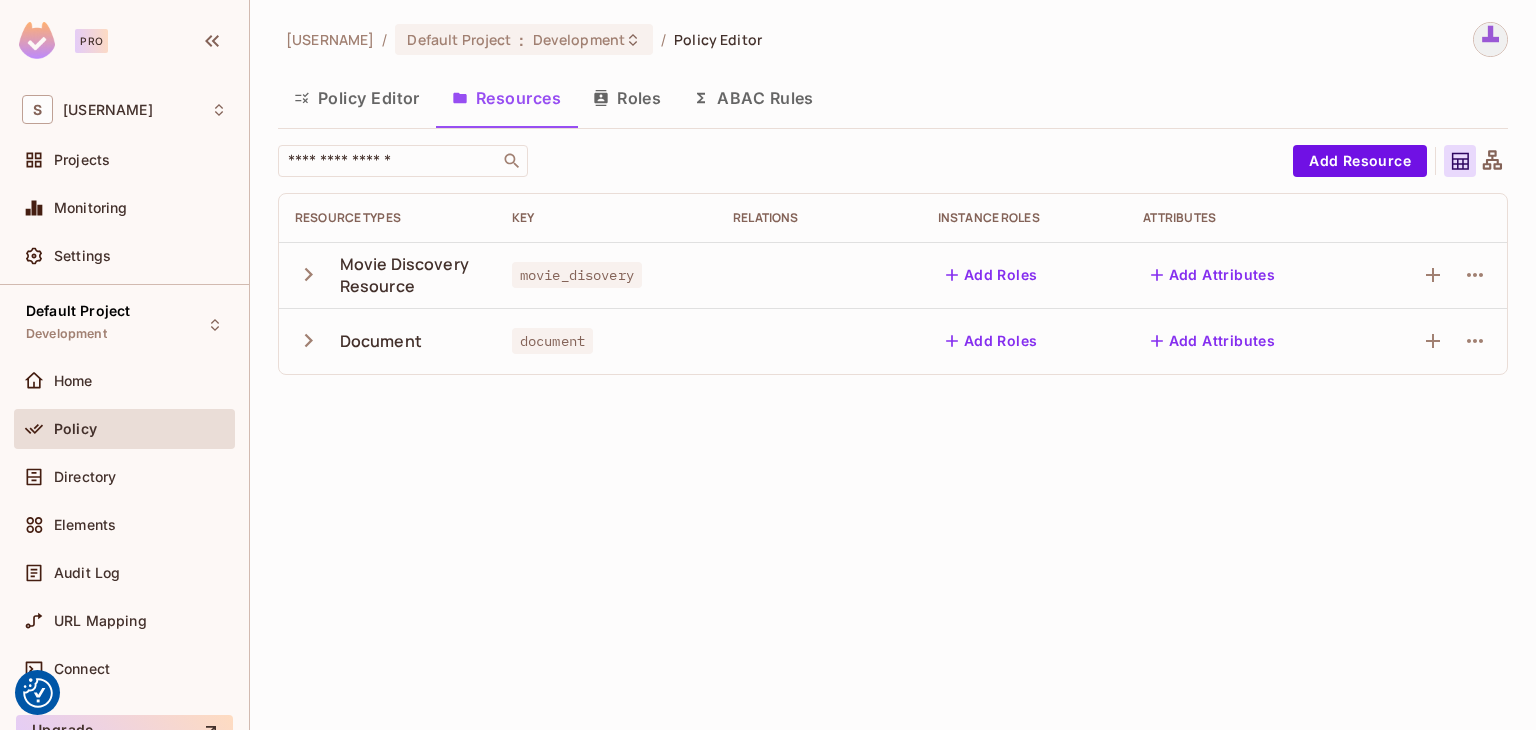 click on "Roles" at bounding box center (627, 98) 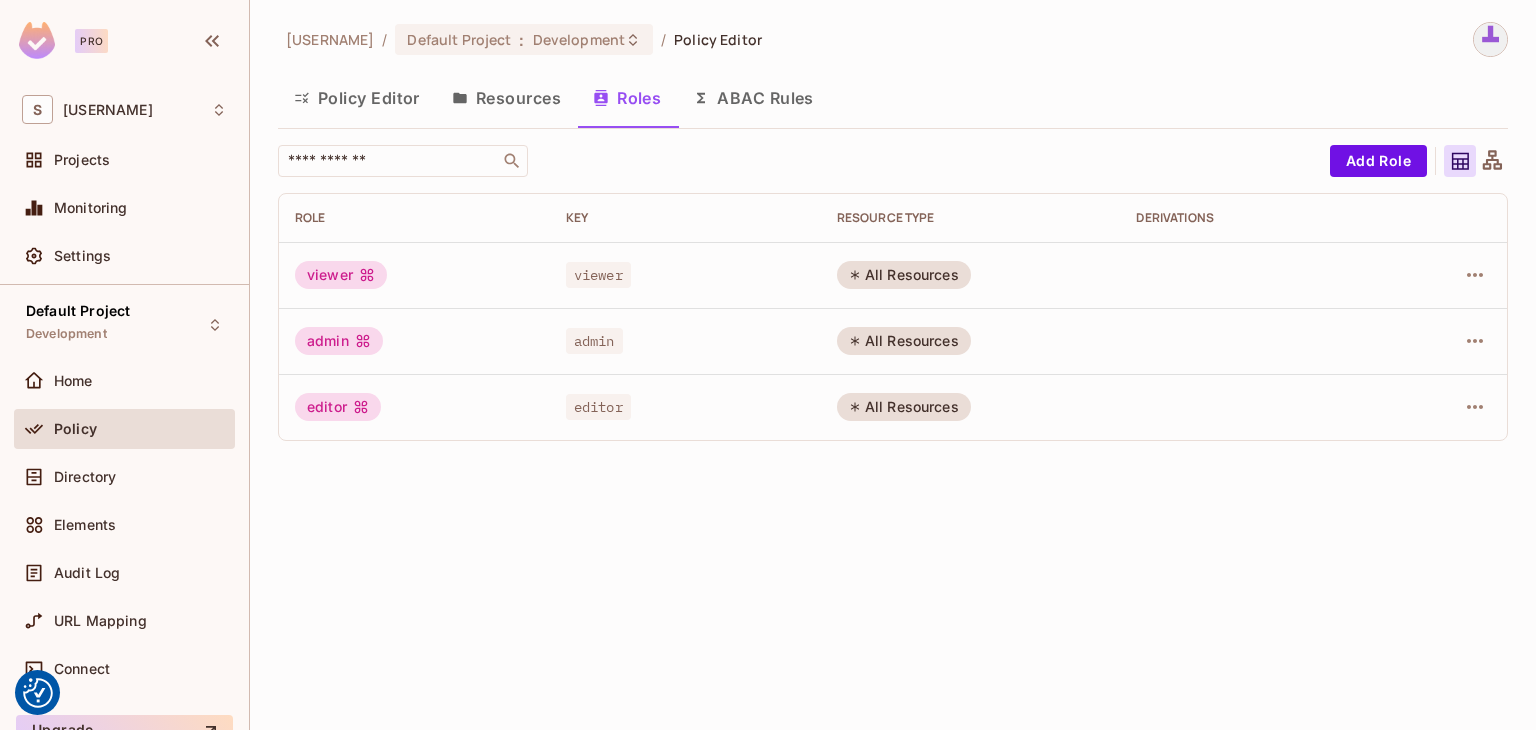 click on "Policy Editor" at bounding box center (357, 98) 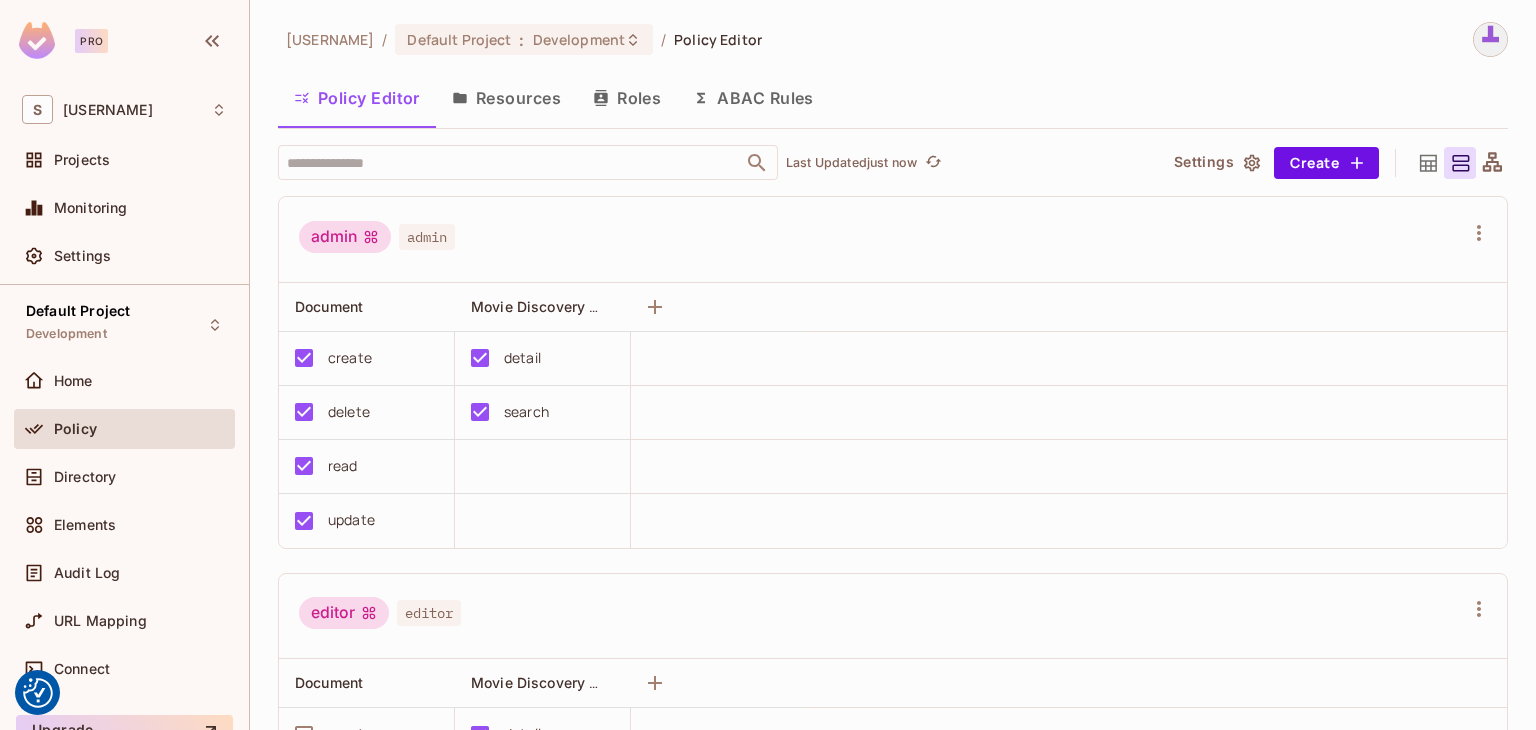 scroll, scrollTop: 0, scrollLeft: 0, axis: both 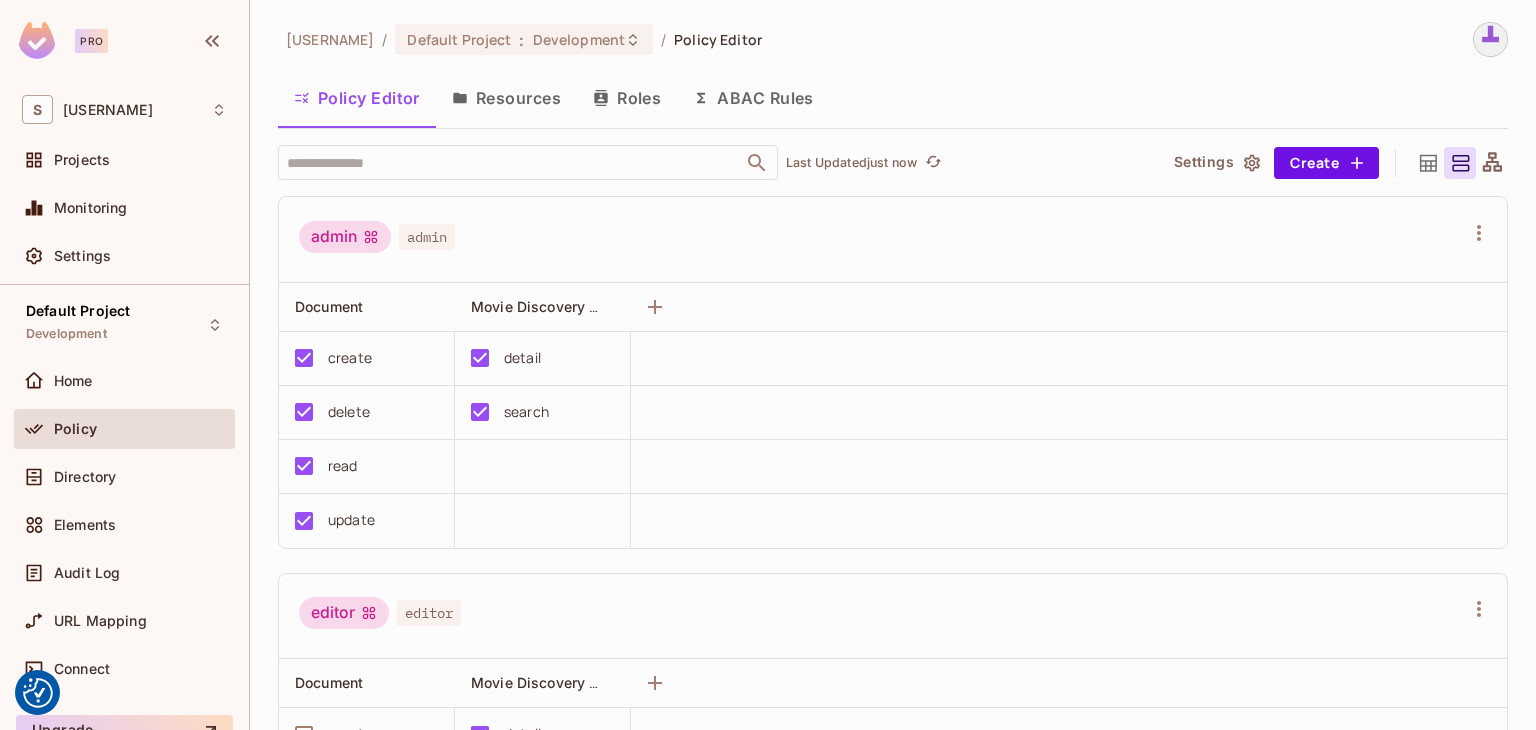 click on "Resources" at bounding box center [506, 98] 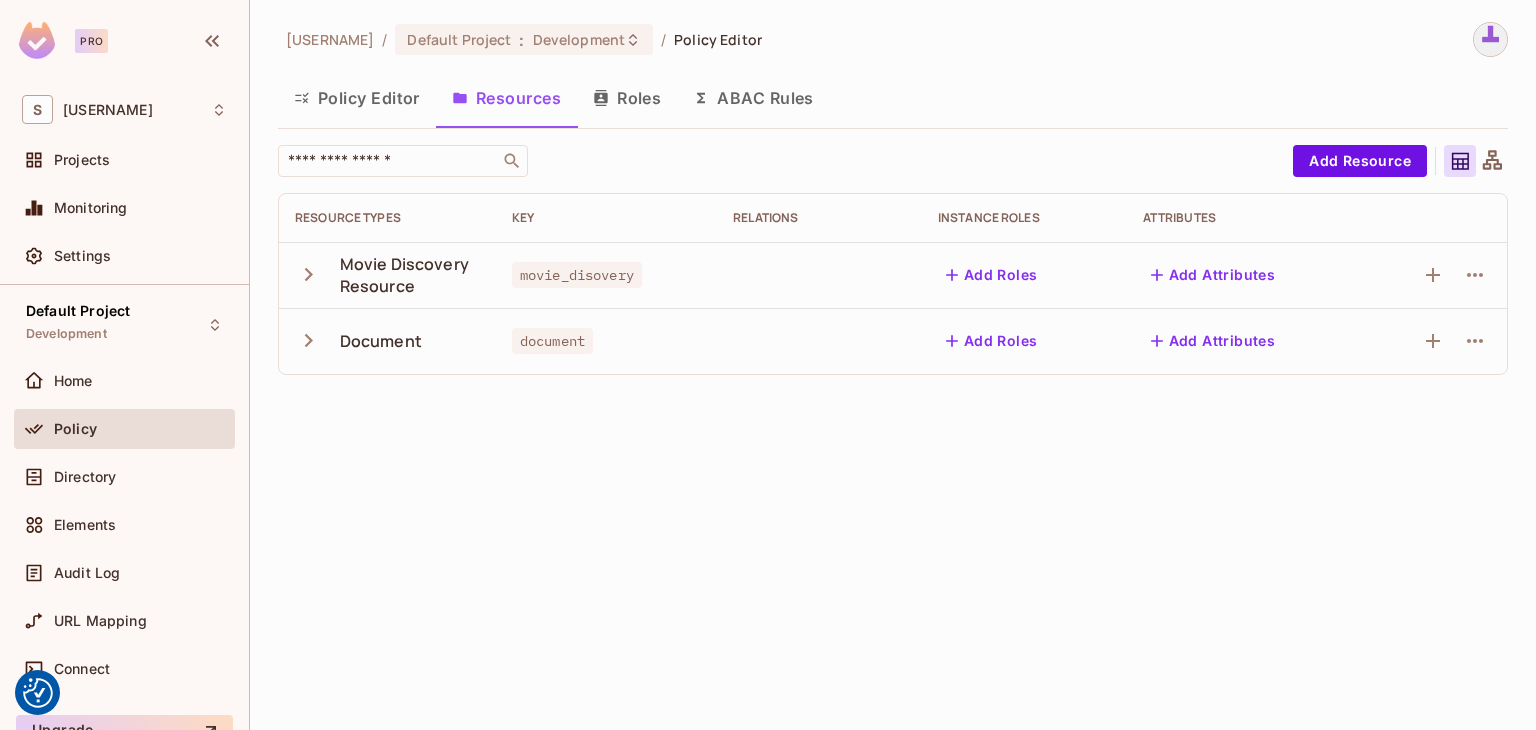 click 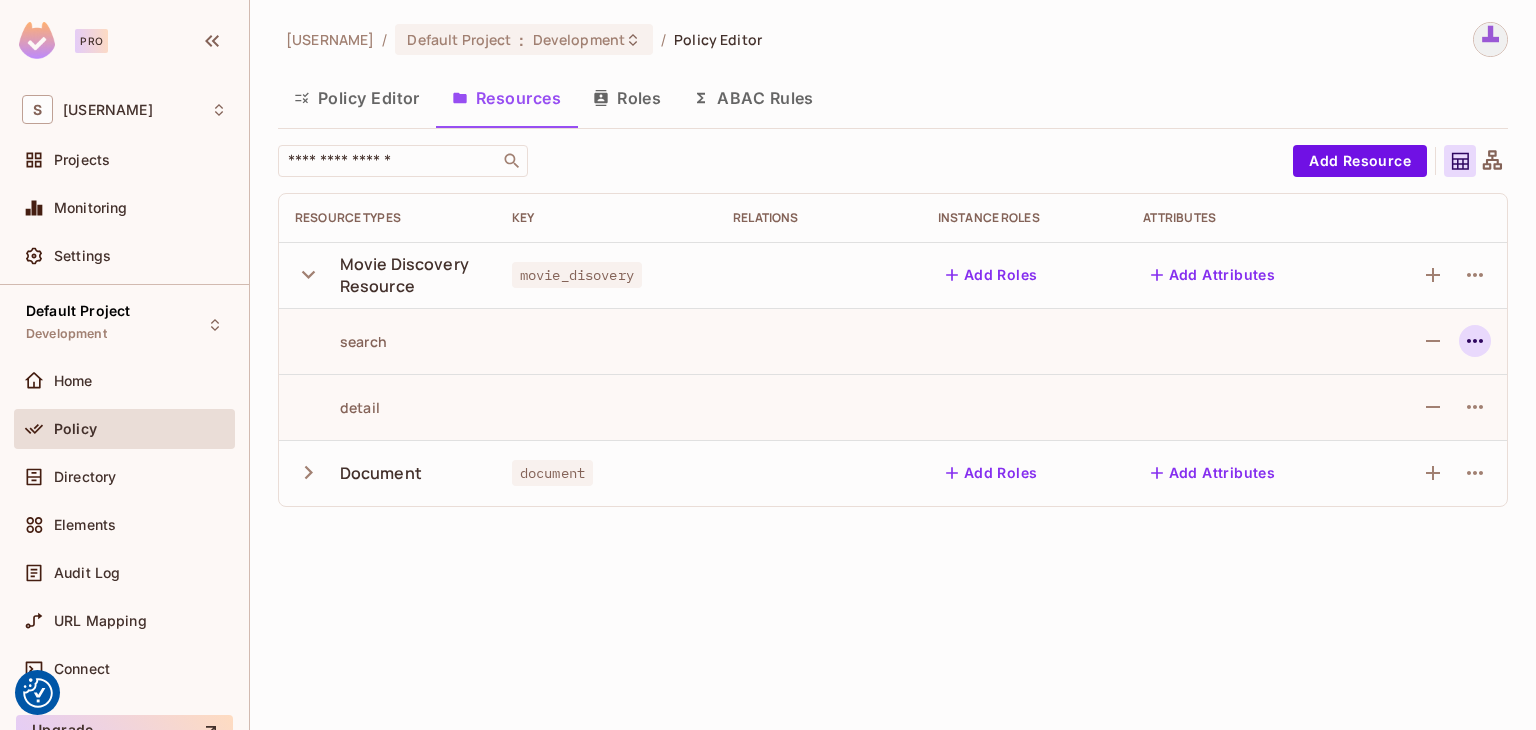 click 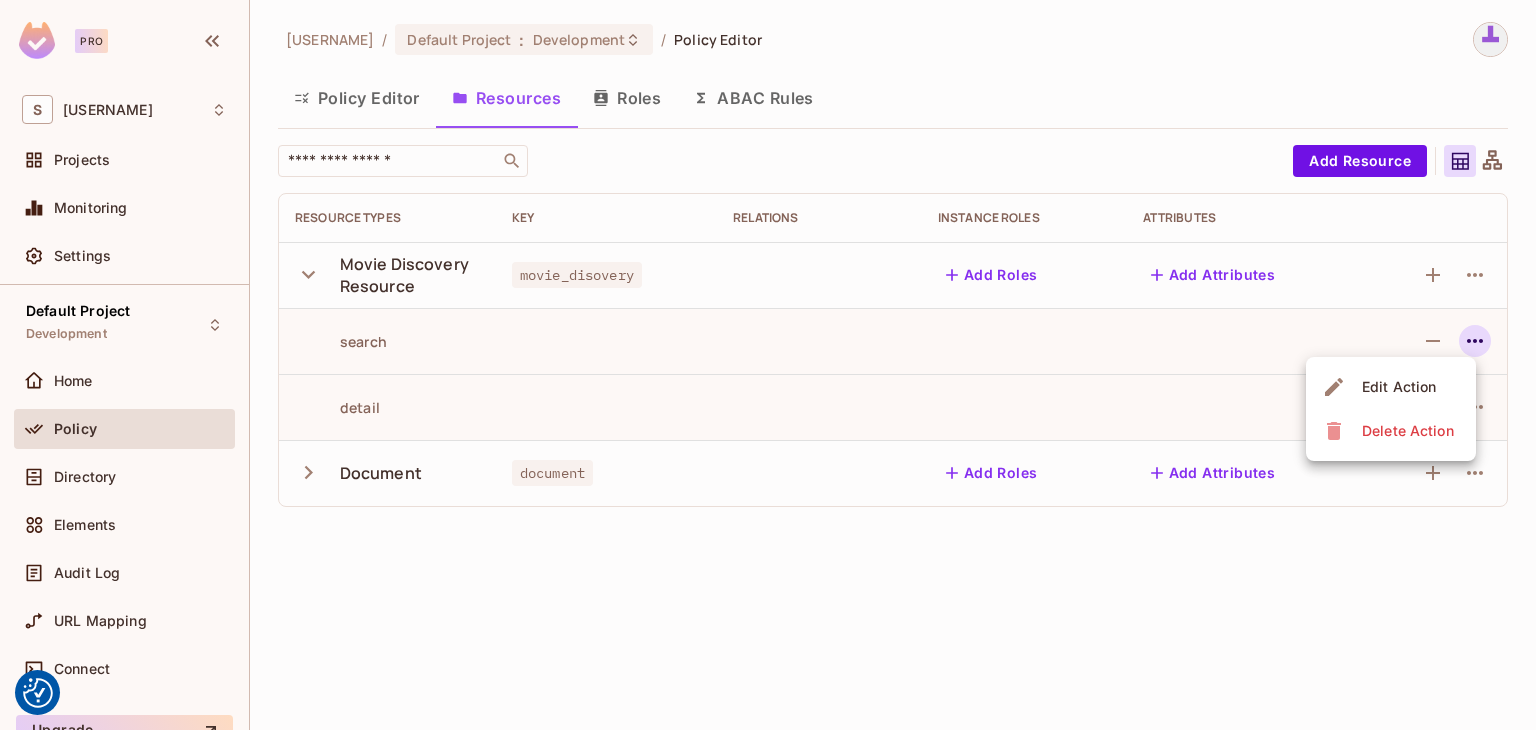 drag, startPoint x: 1122, startPoint y: 384, endPoint x: 736, endPoint y: 324, distance: 390.63538 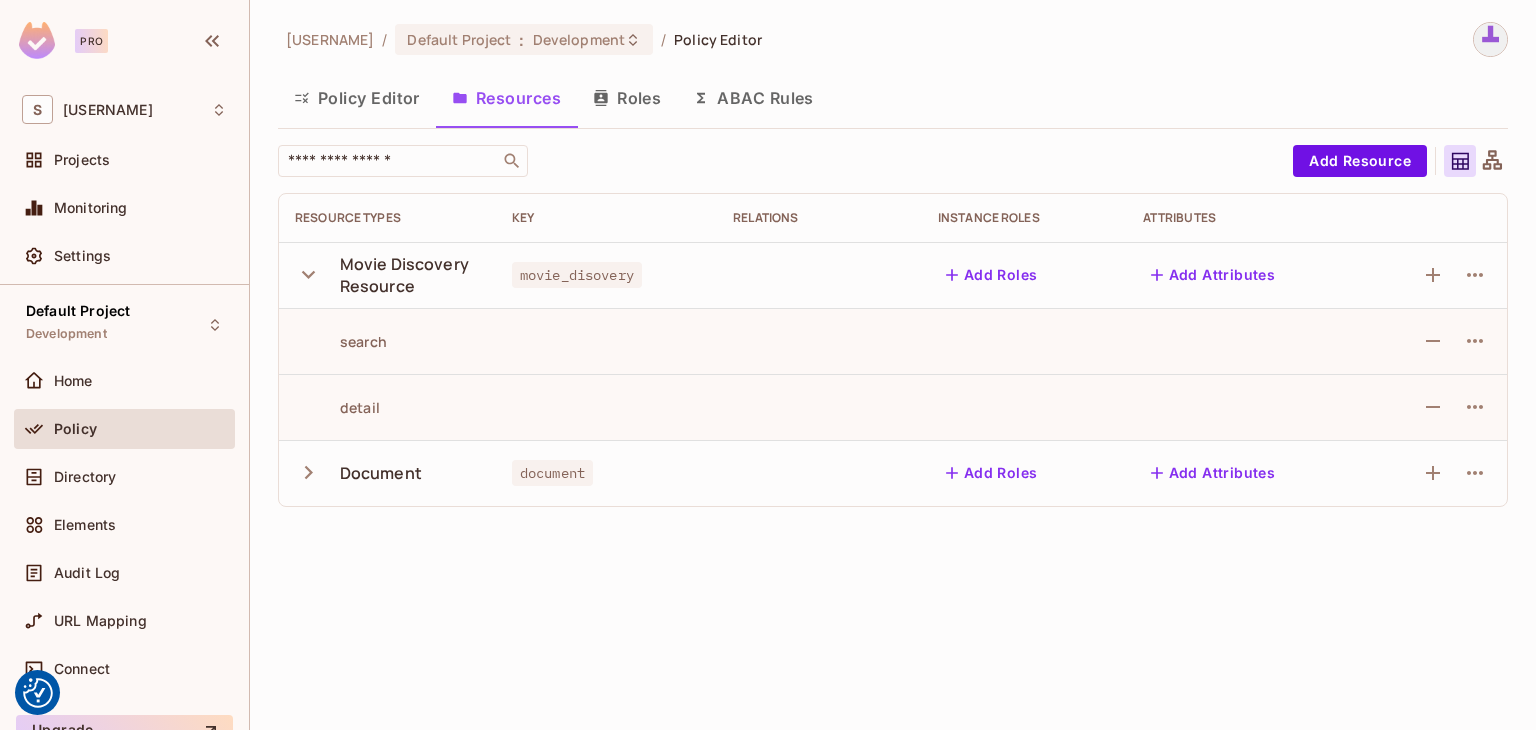 click on "ABAC Rules" at bounding box center (753, 98) 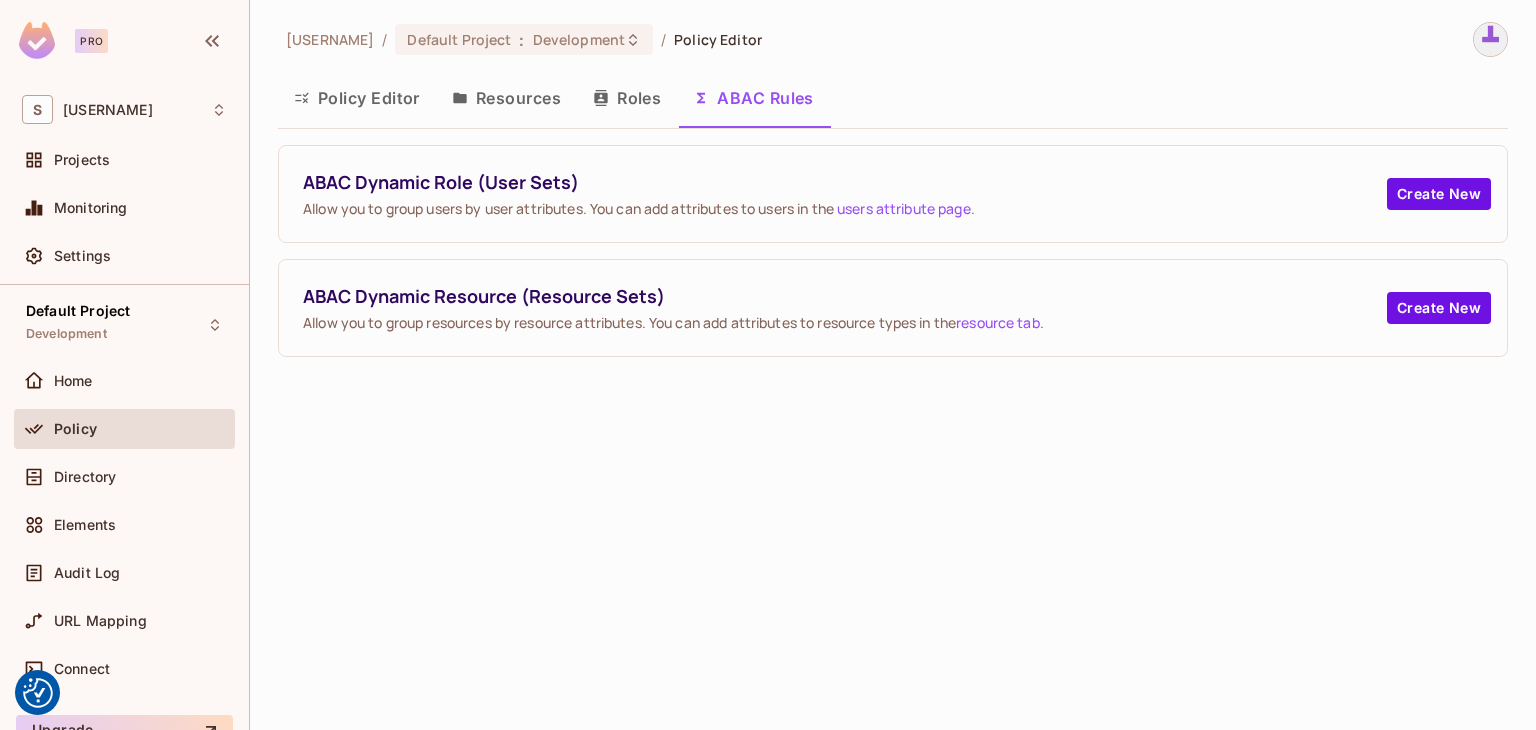 click on "Resources" at bounding box center (506, 98) 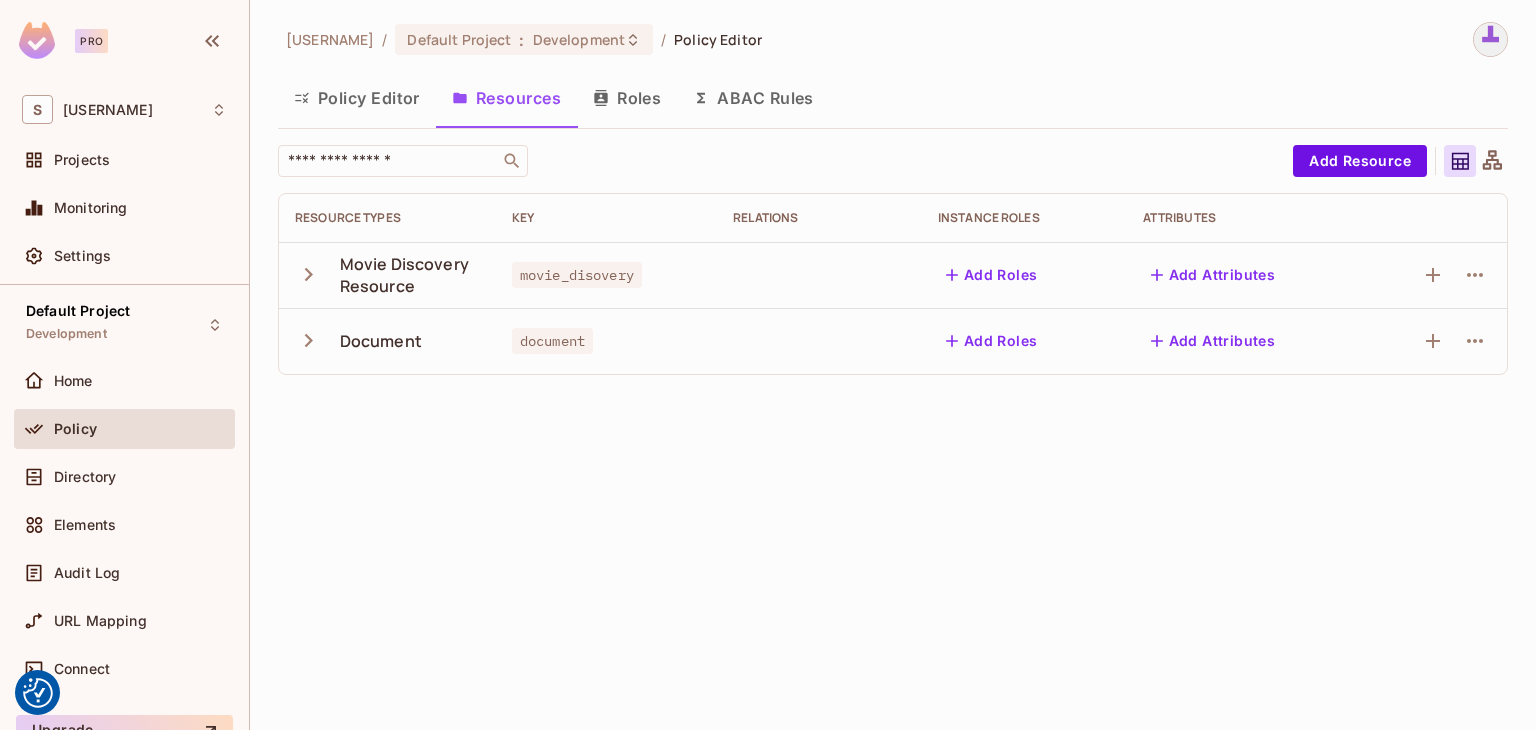 click 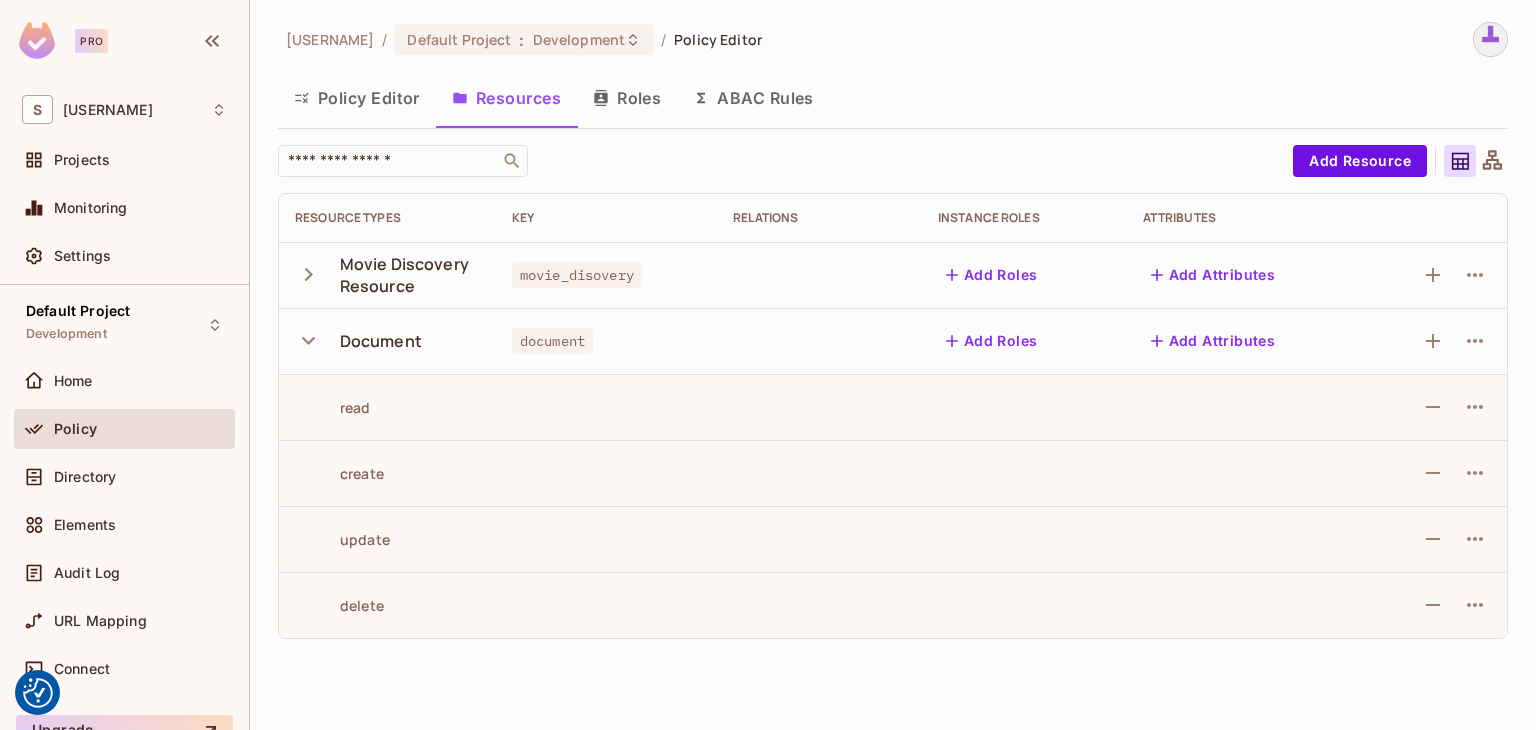 click 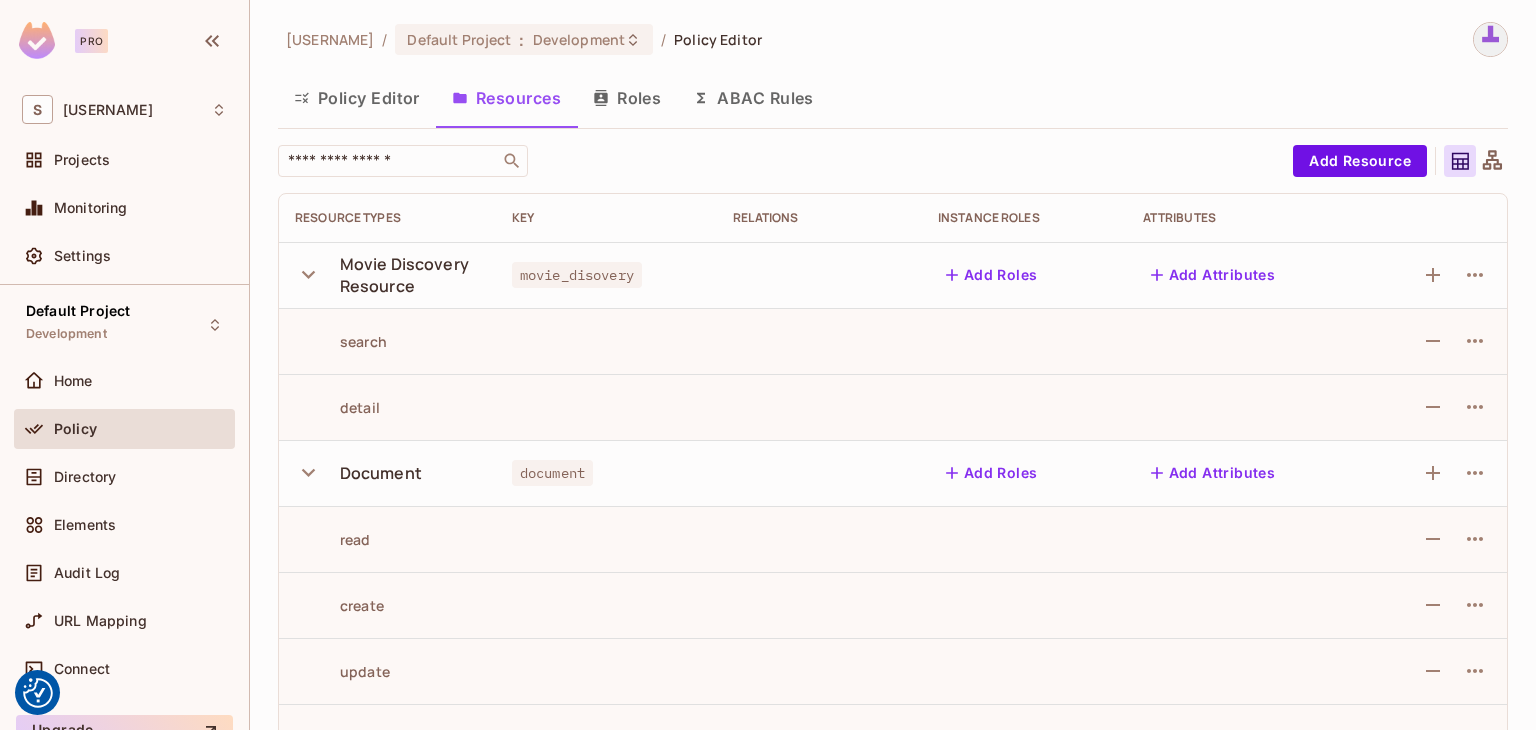 click 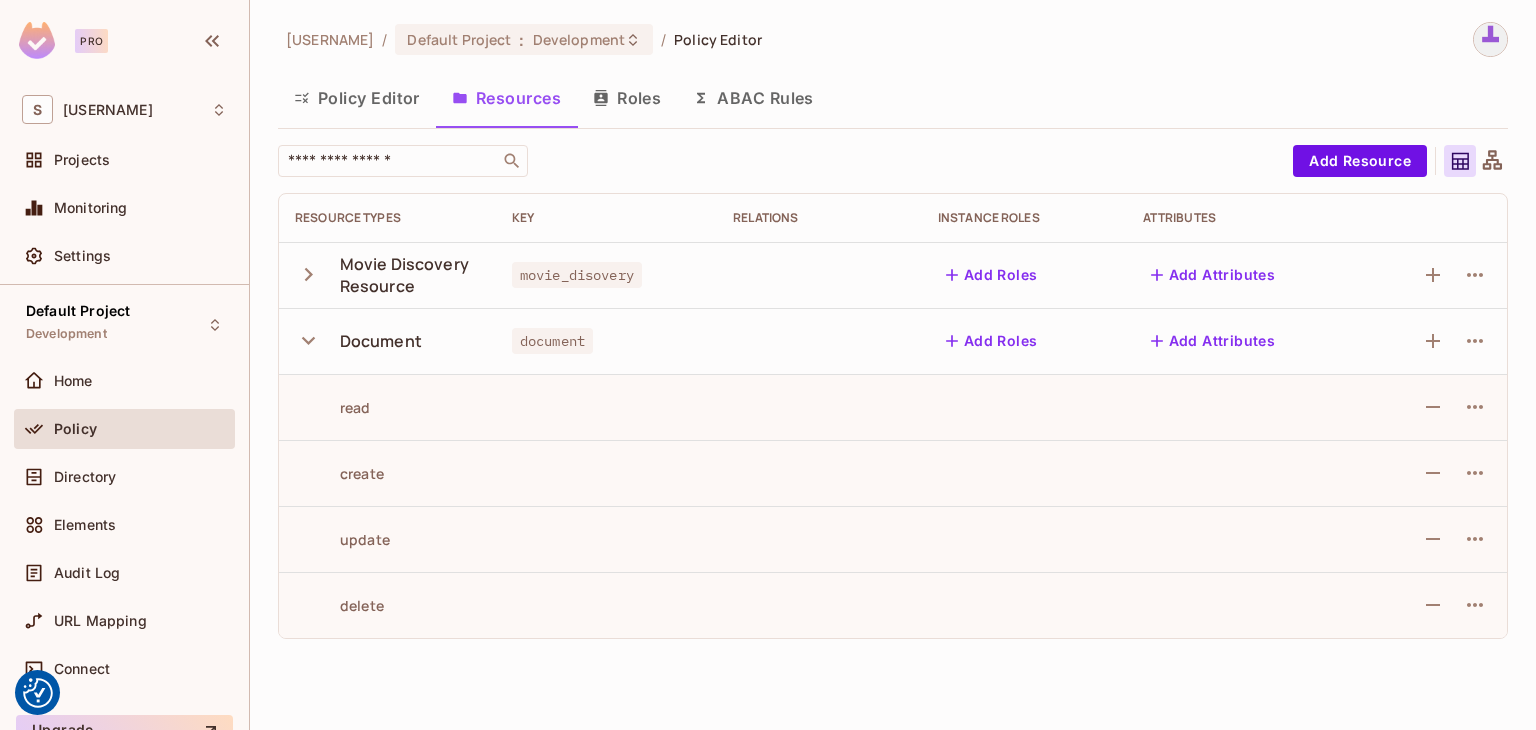 click at bounding box center [1475, 407] 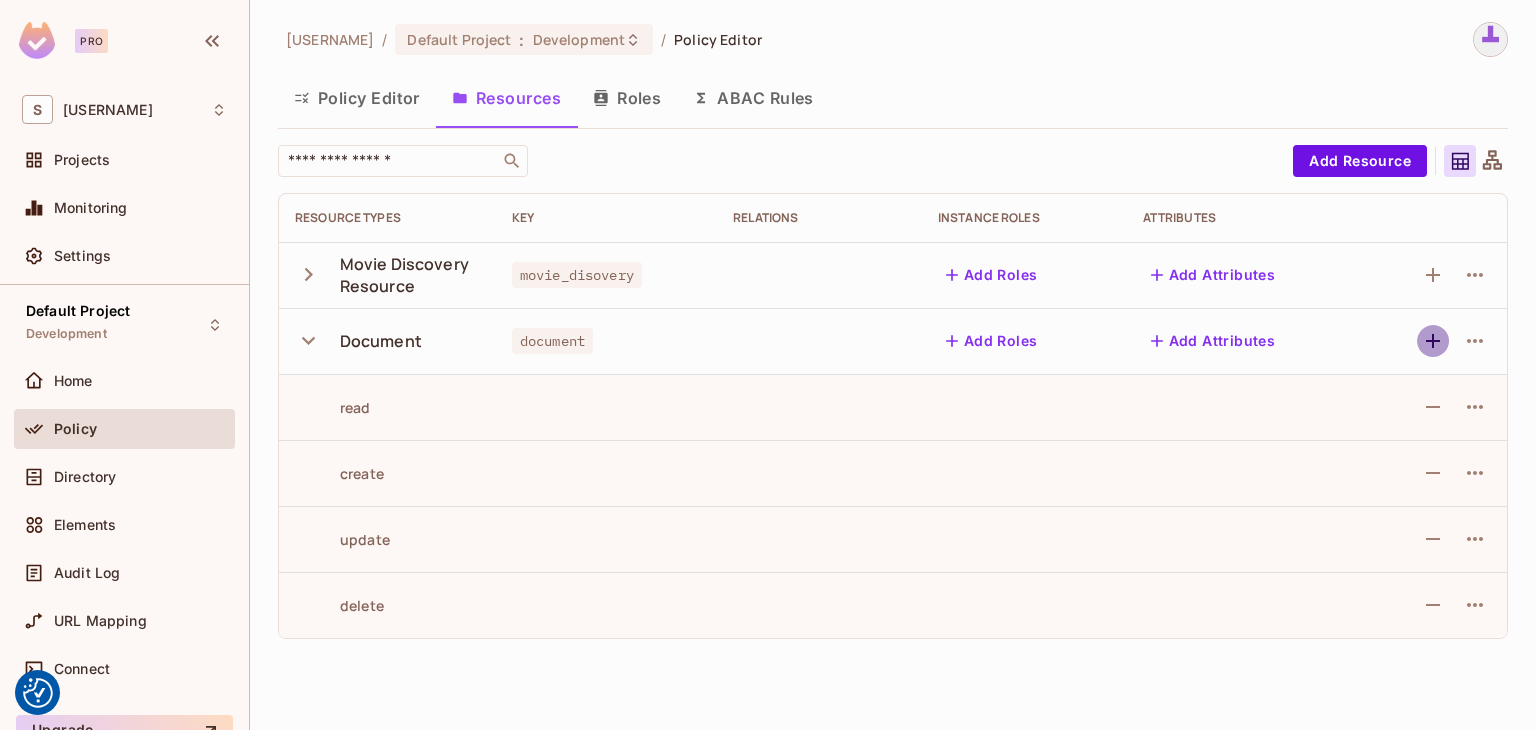 click 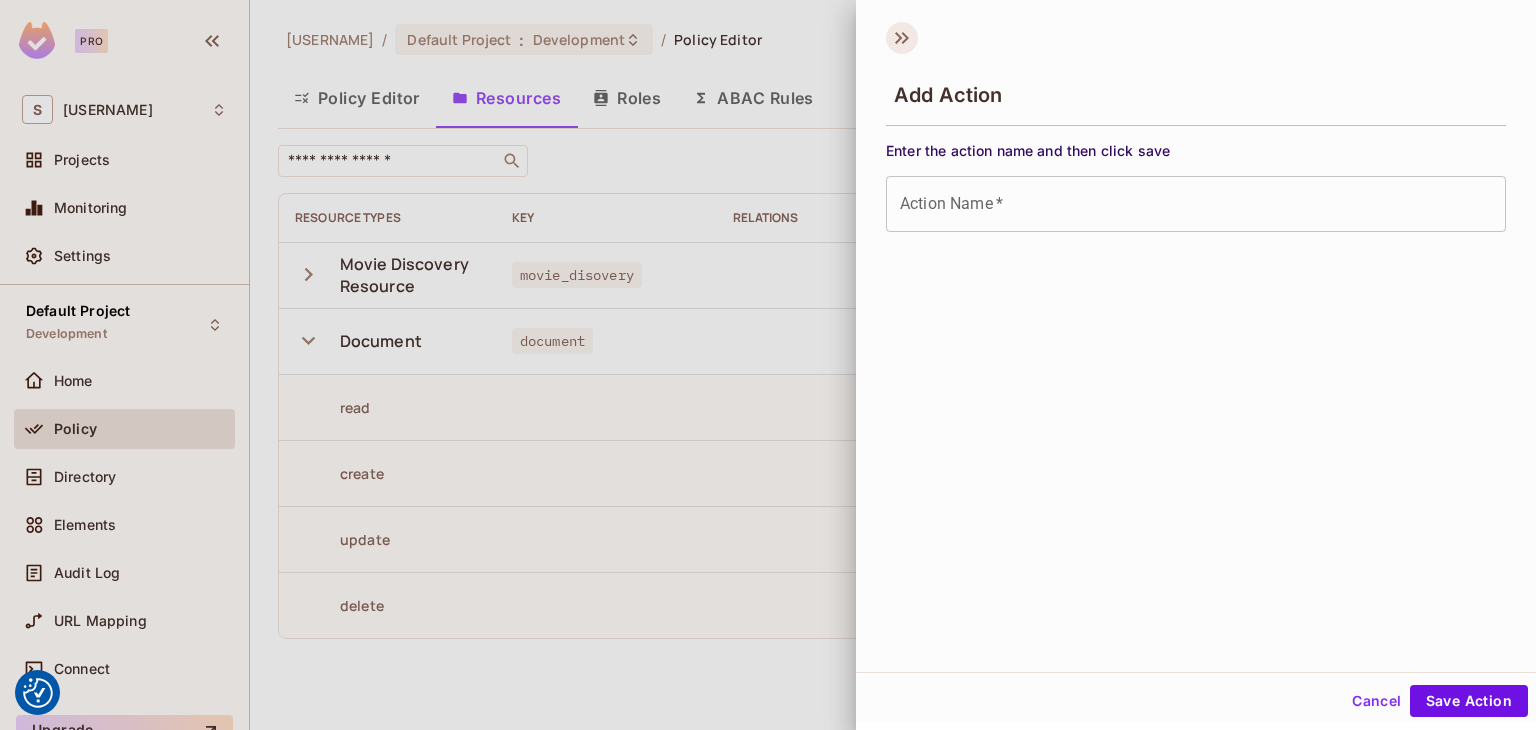 click 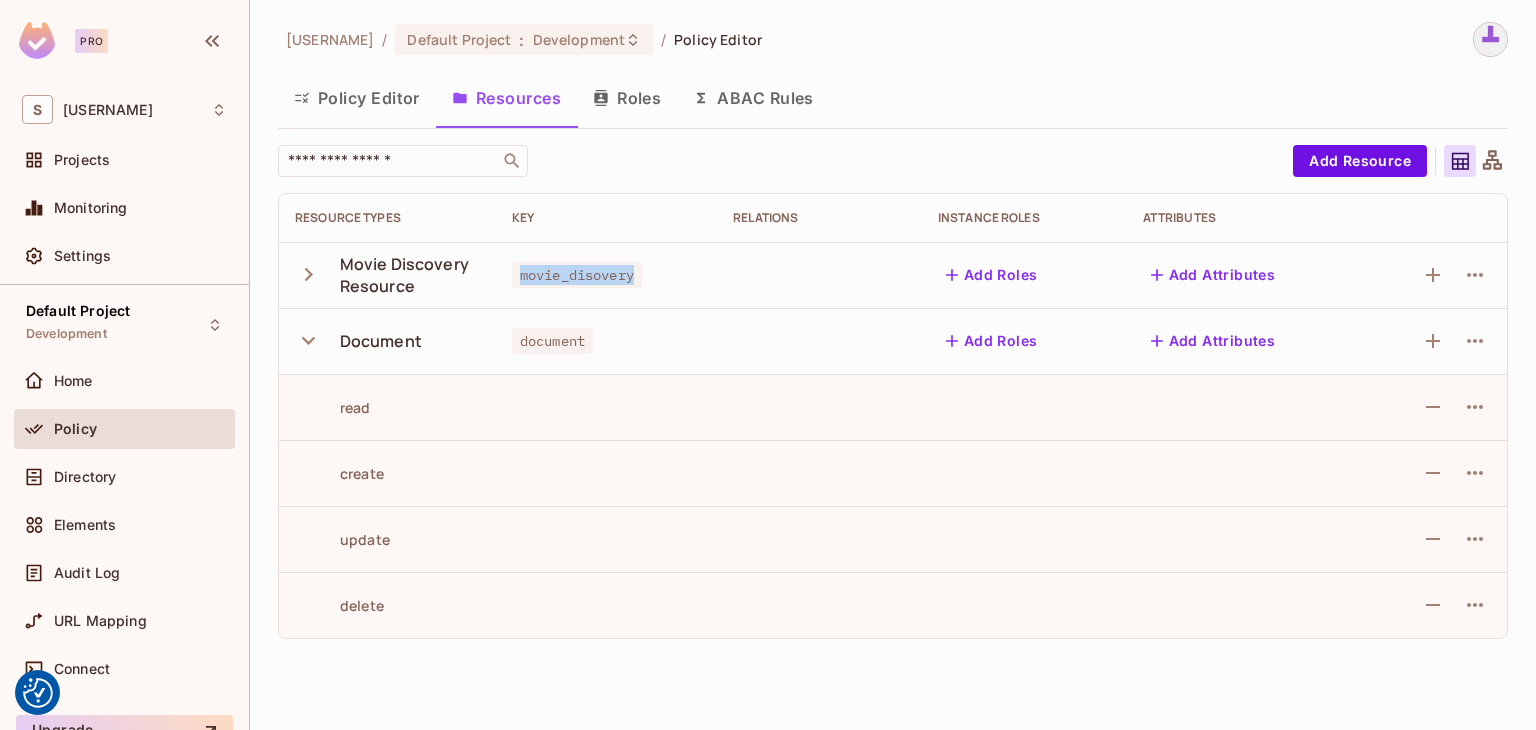 drag, startPoint x: 637, startPoint y: 281, endPoint x: 506, endPoint y: 281, distance: 131 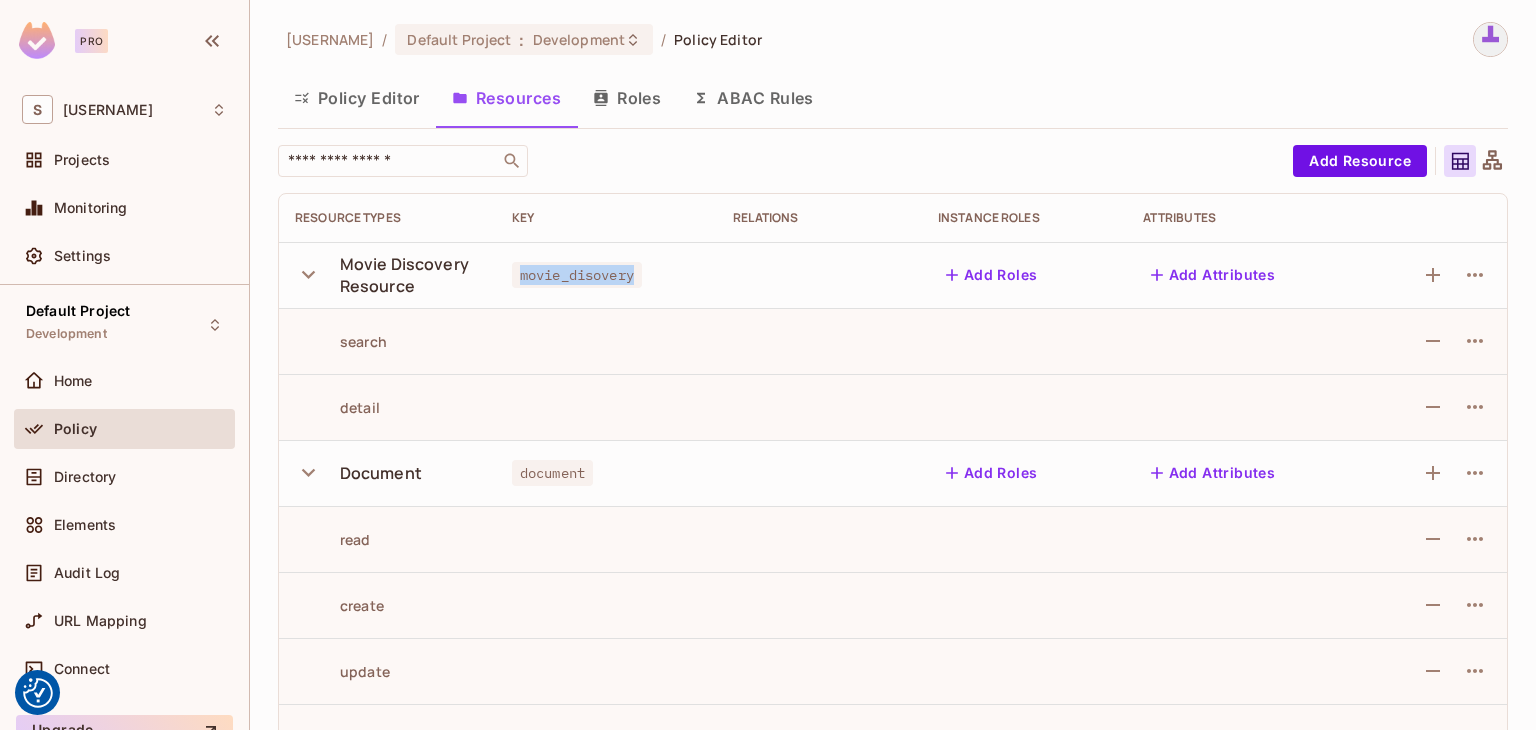 click 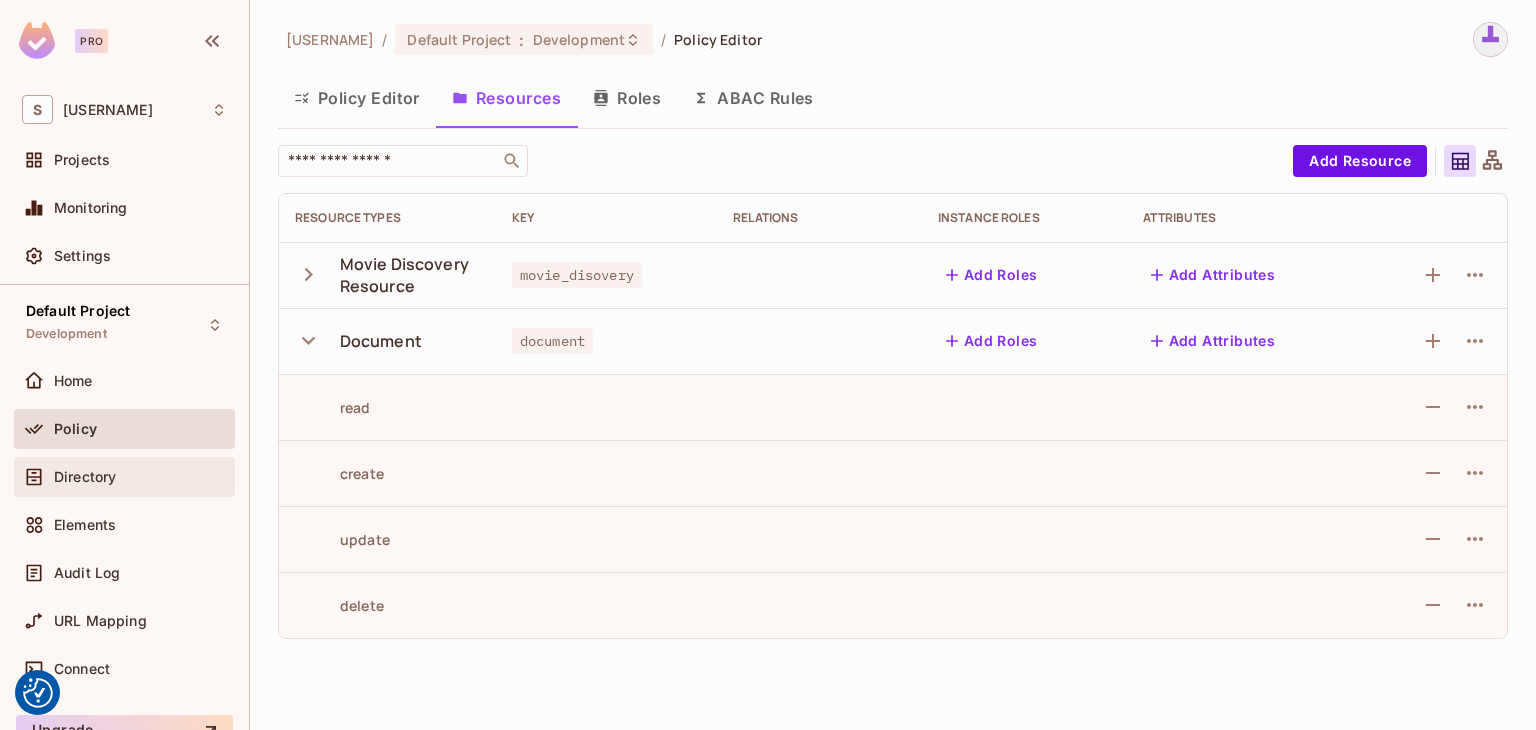 click on "Directory" at bounding box center [124, 477] 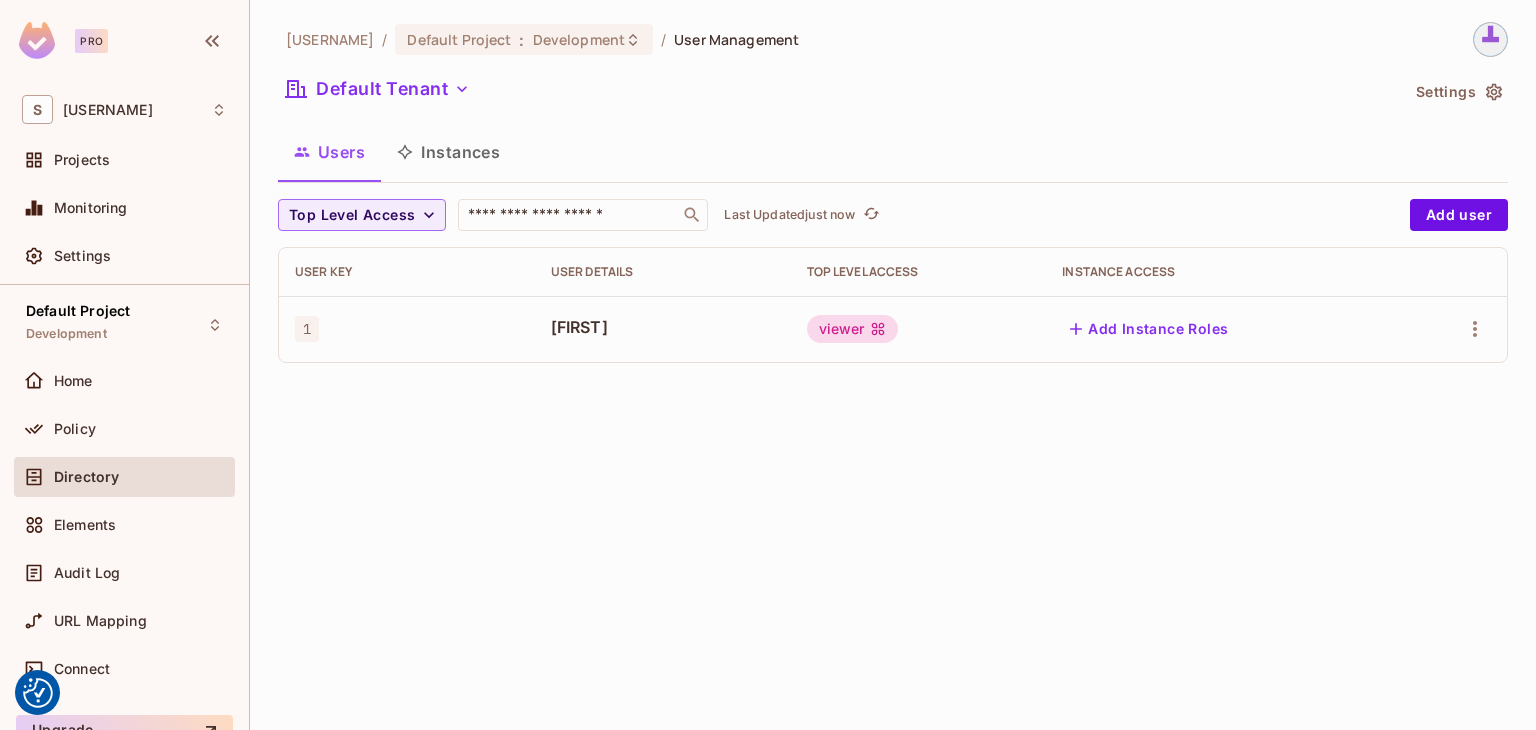 scroll, scrollTop: 0, scrollLeft: 0, axis: both 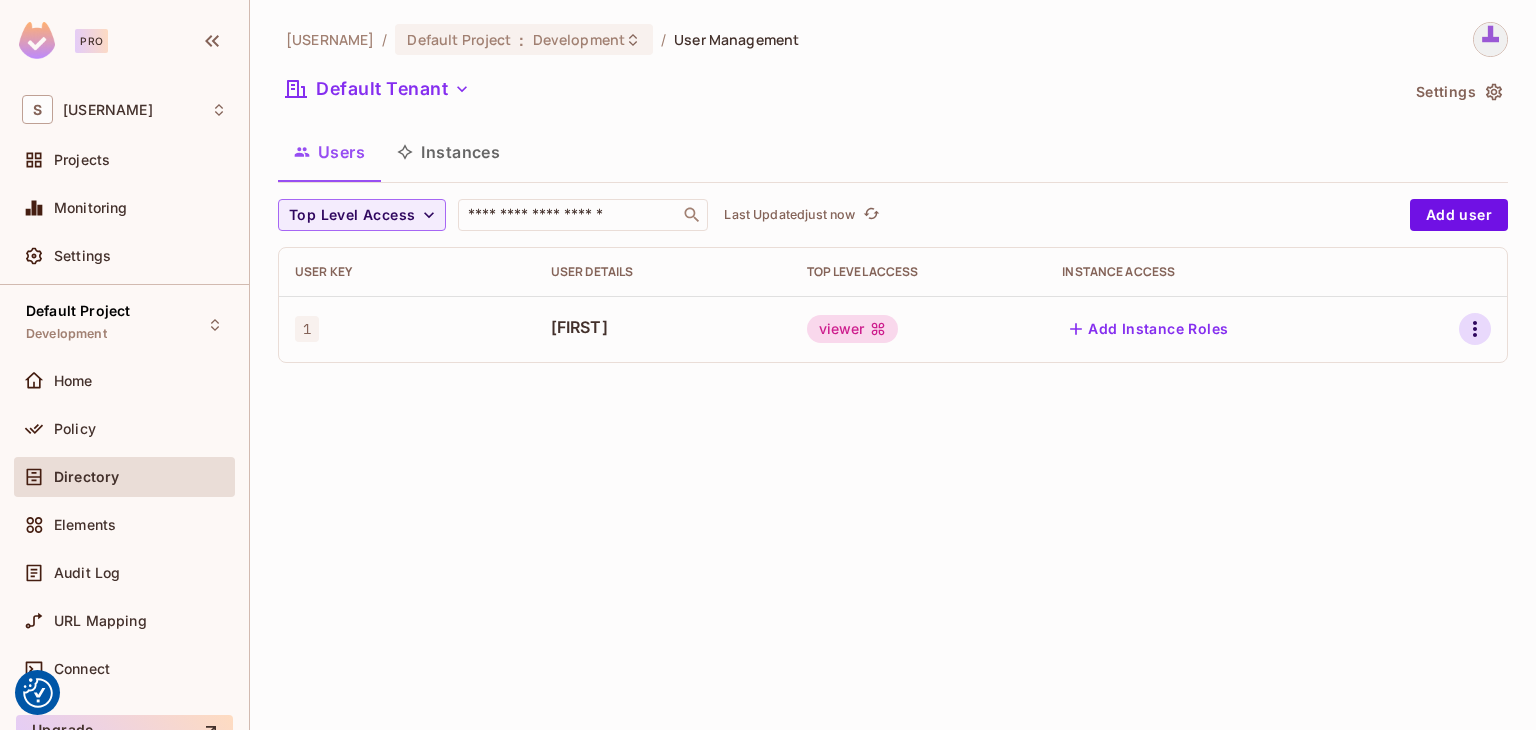 click 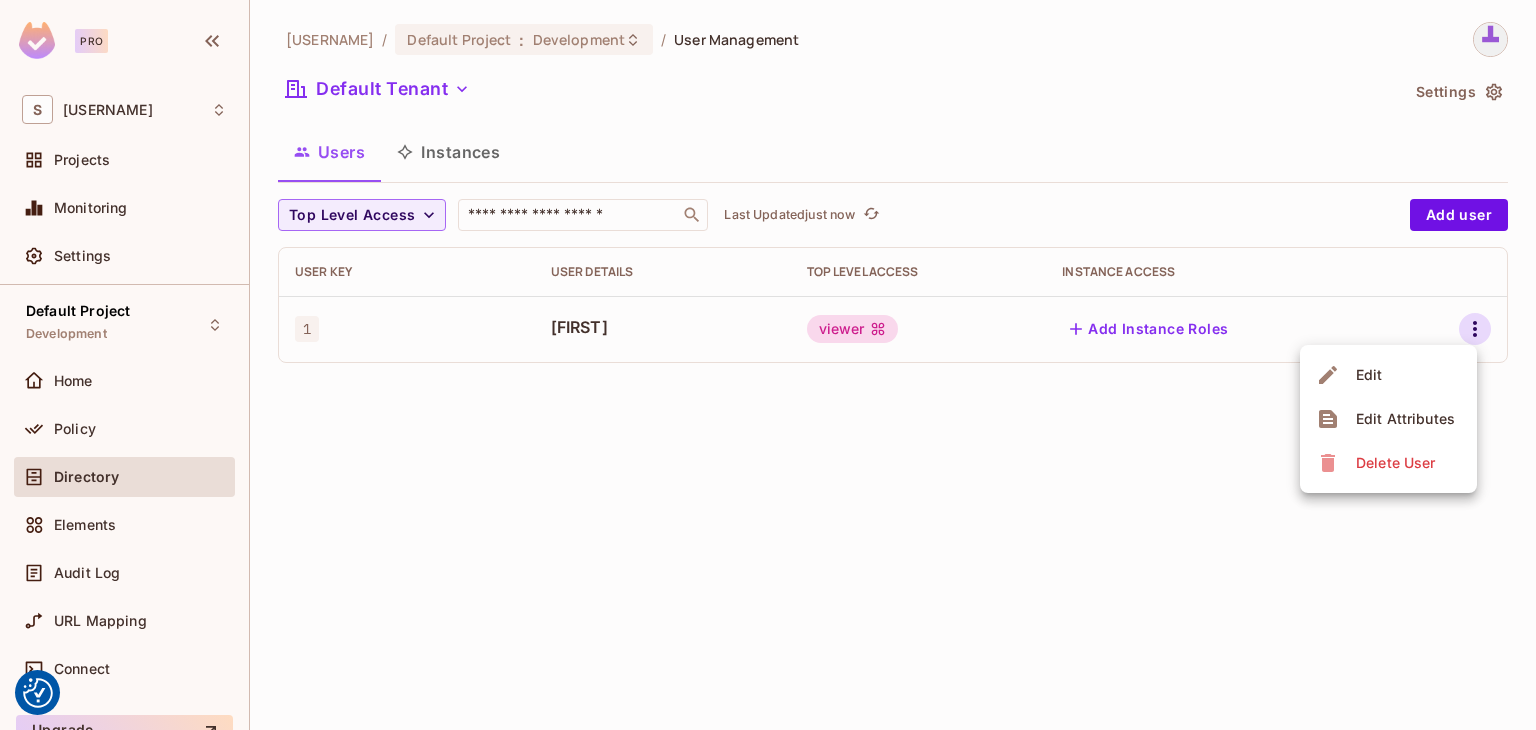 click on "Edit" at bounding box center [1369, 375] 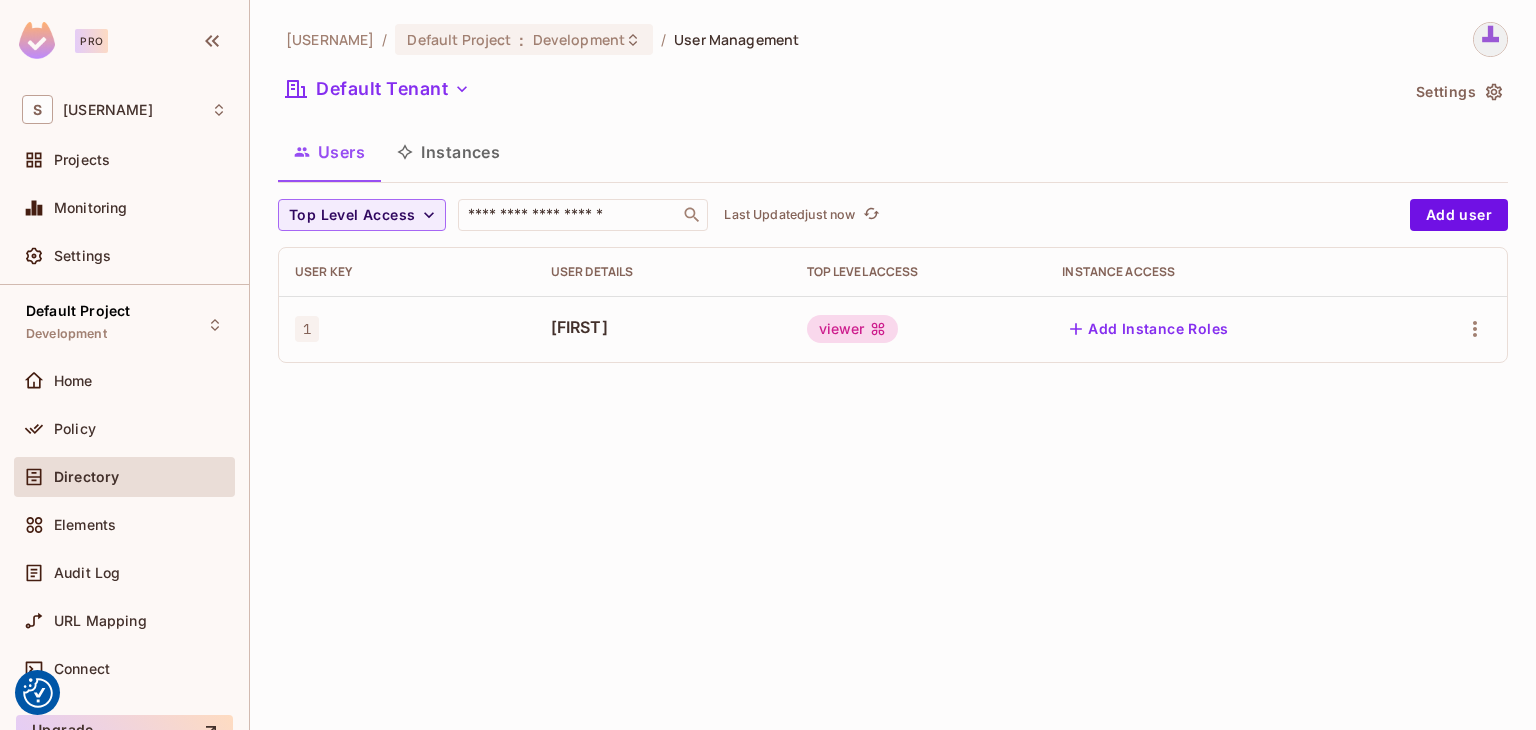 click at bounding box center [1452, 329] 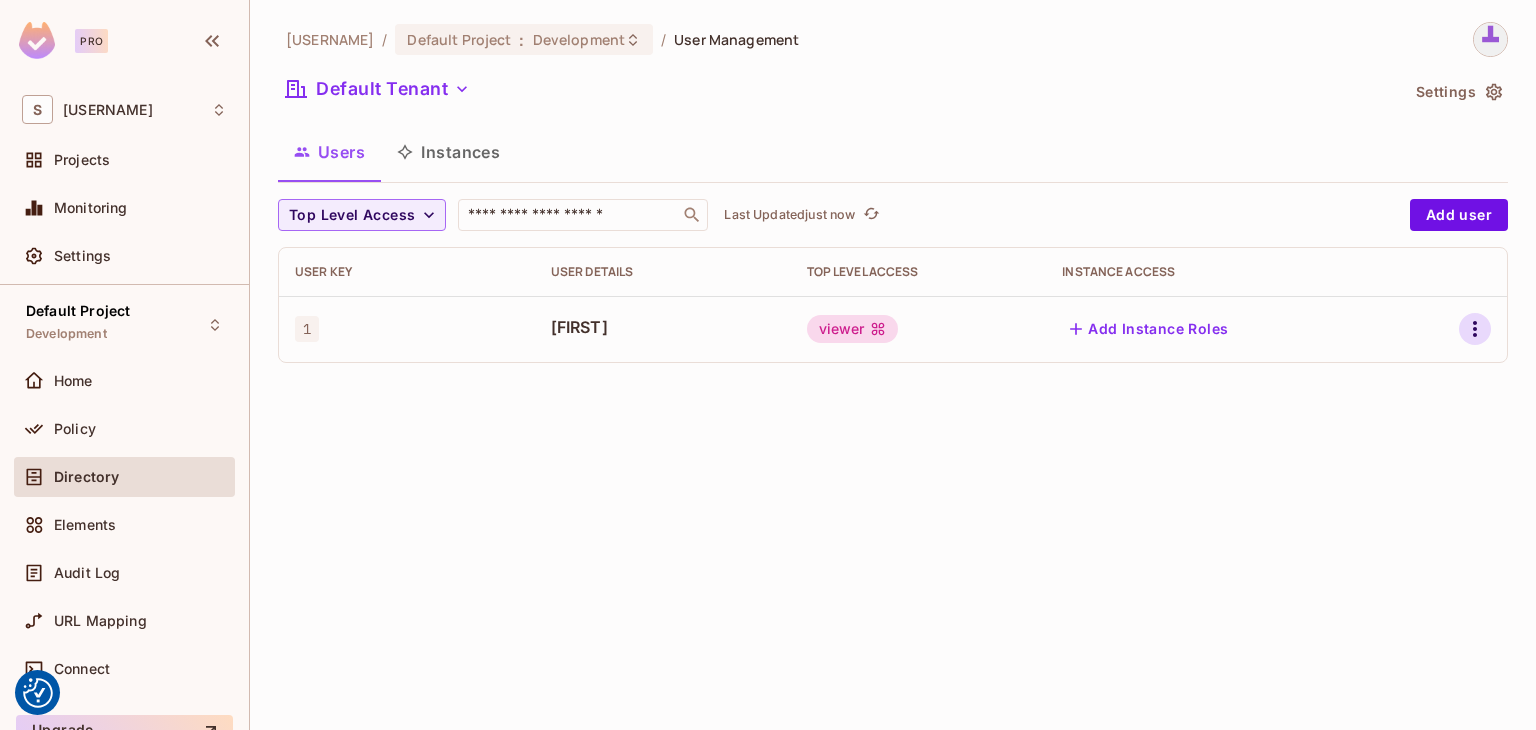 click 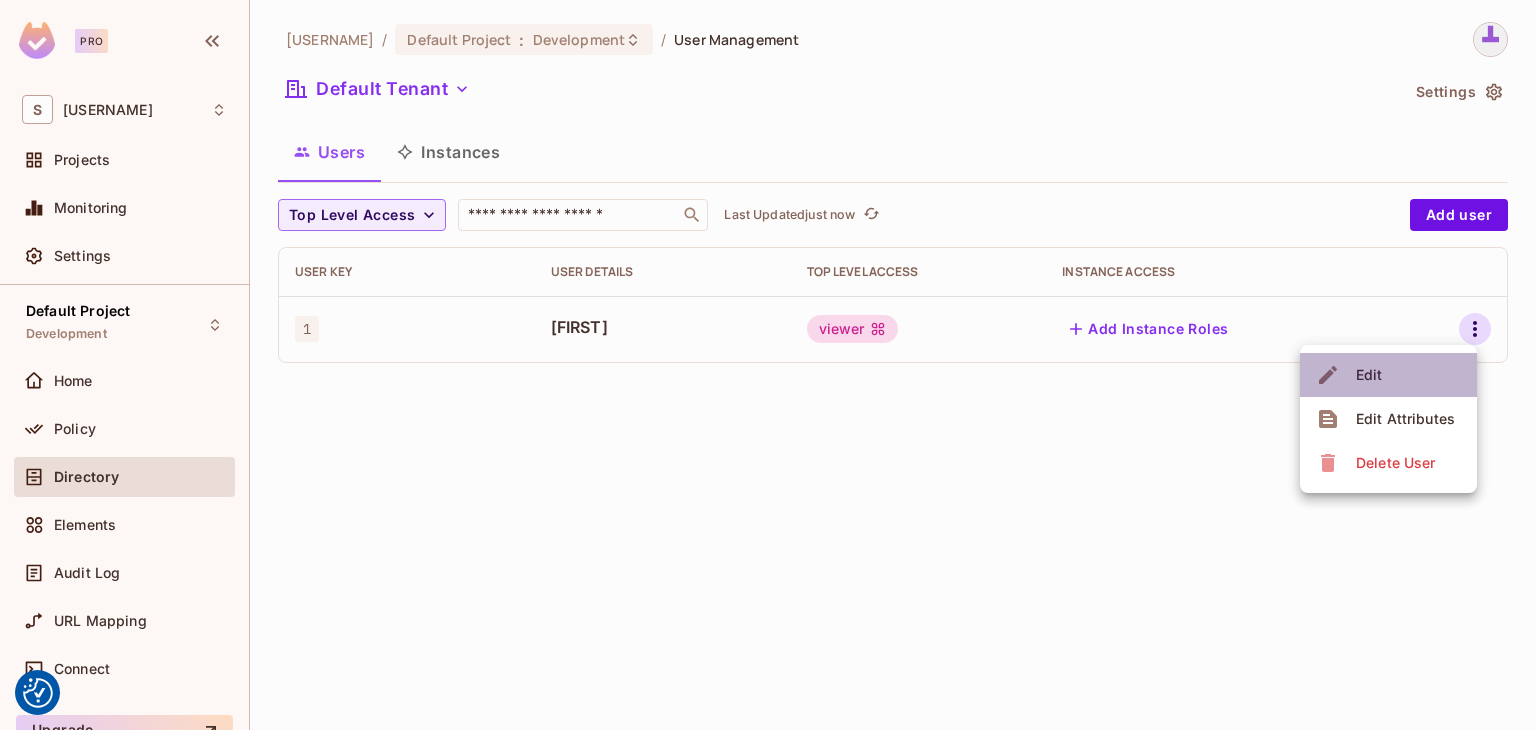 click on "Edit" at bounding box center (1388, 375) 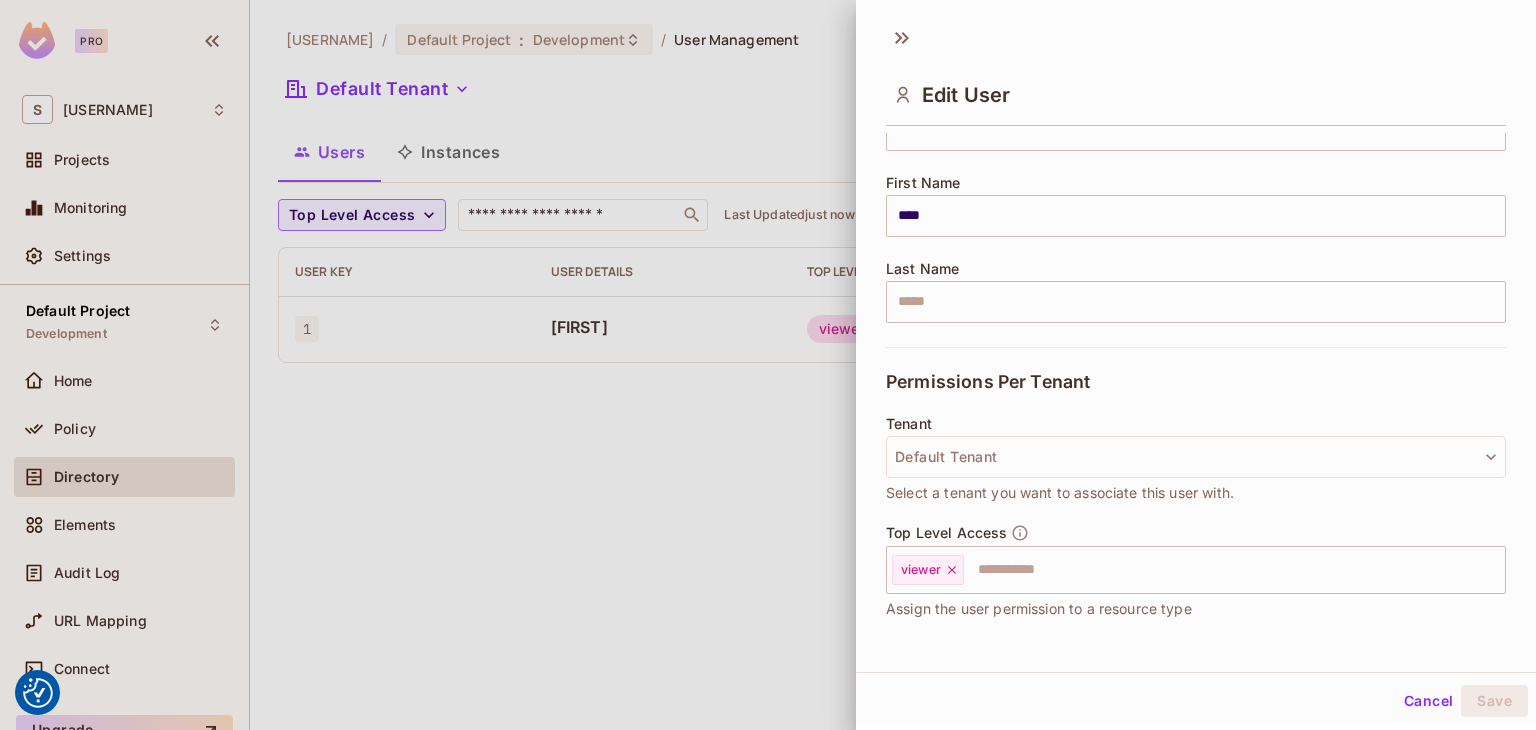 scroll, scrollTop: 0, scrollLeft: 0, axis: both 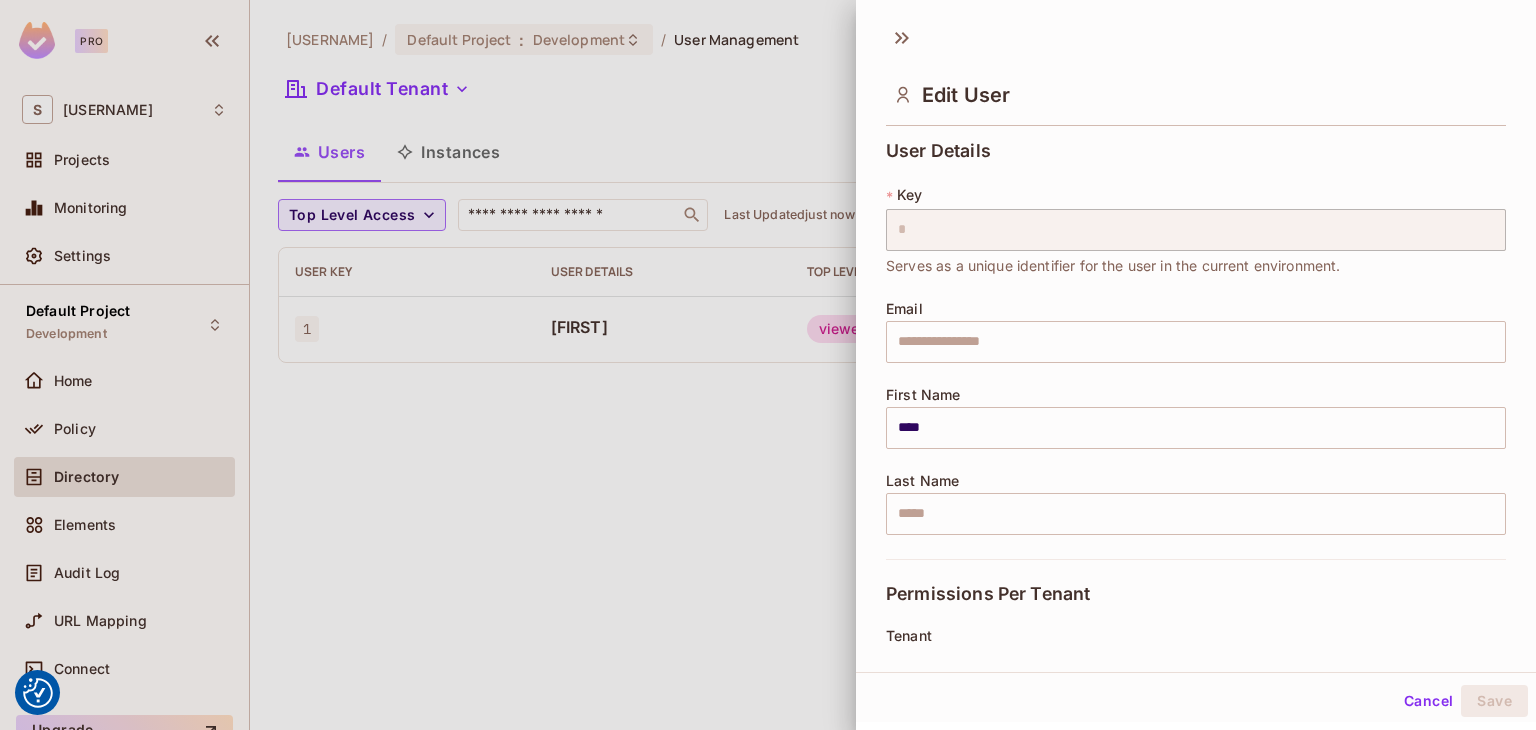 click at bounding box center [768, 365] 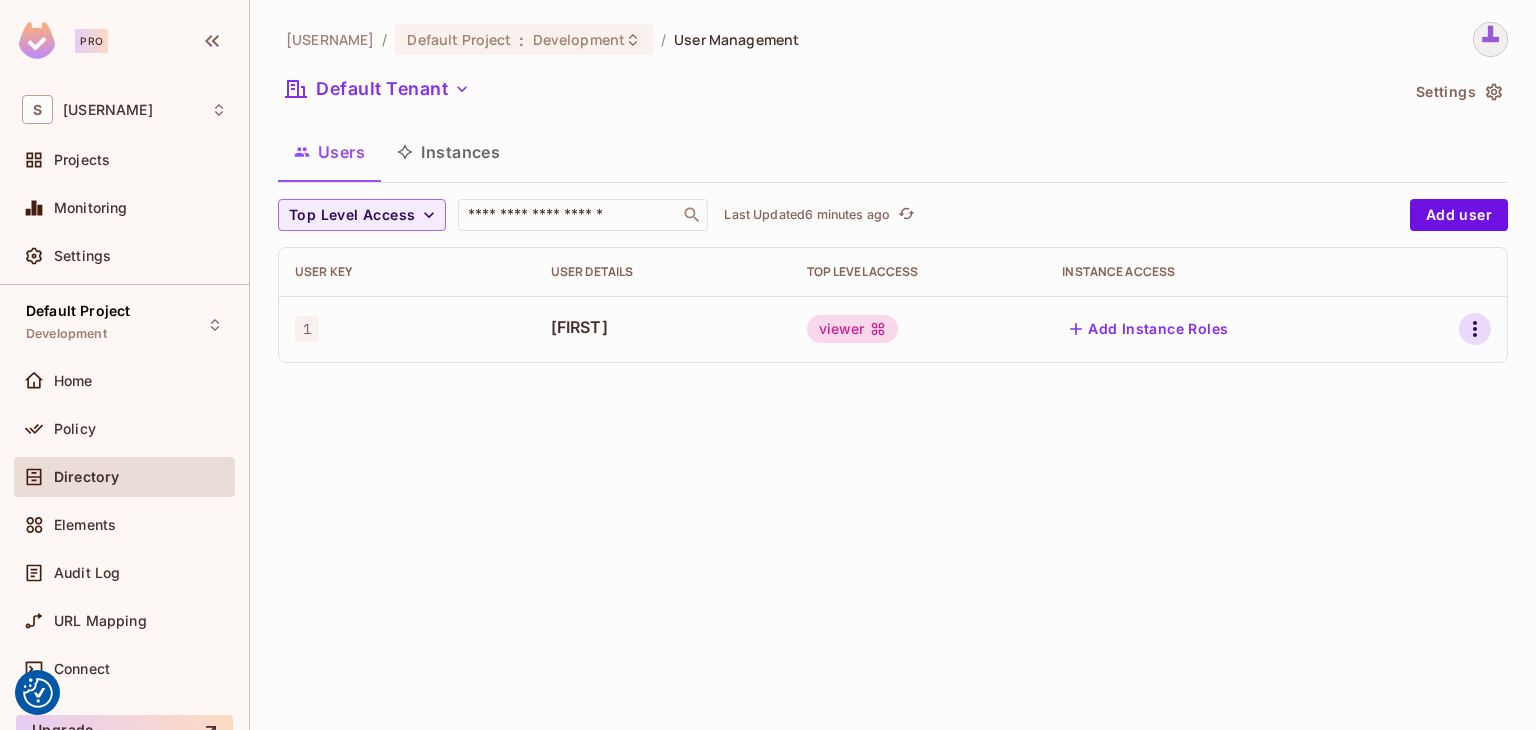 click 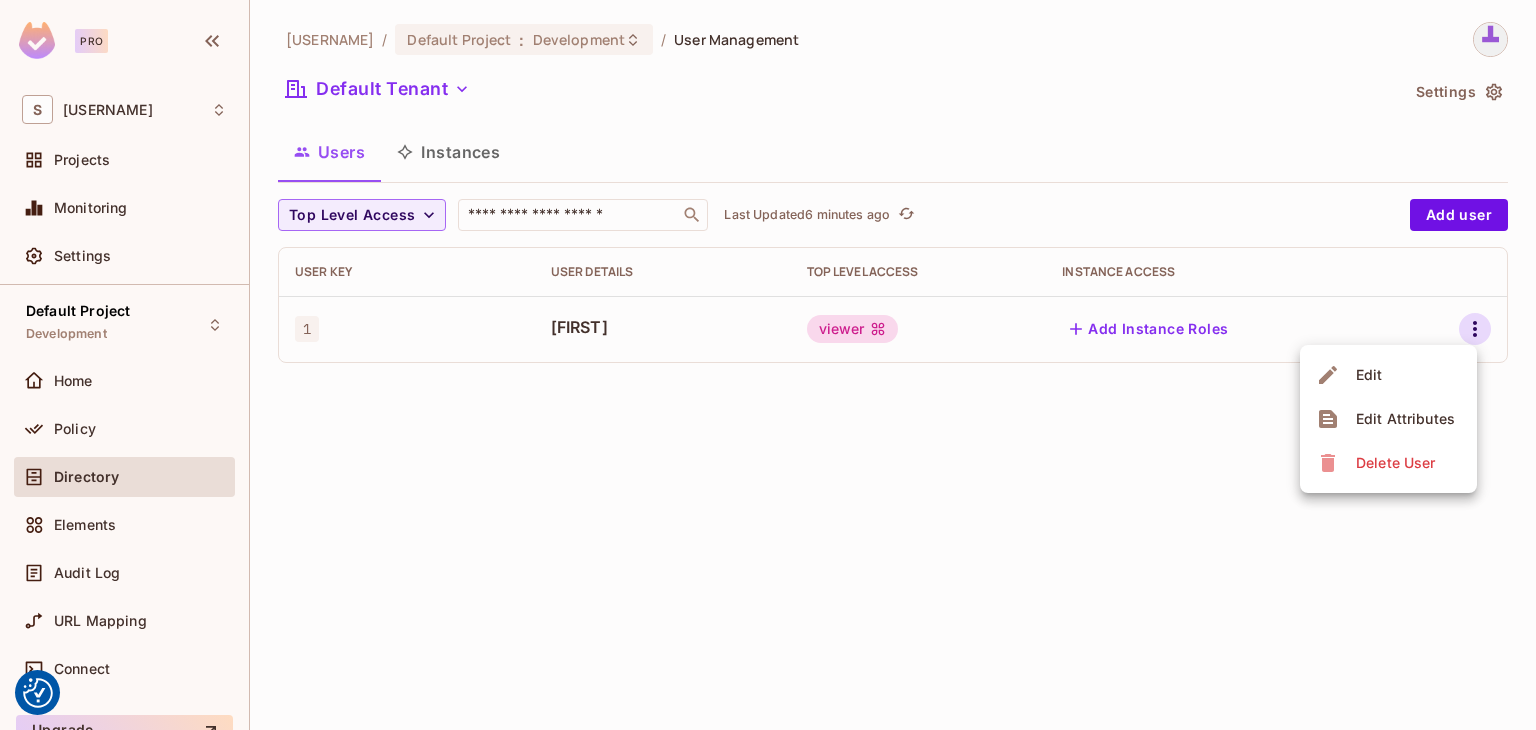 click on "Edit" at bounding box center [1369, 375] 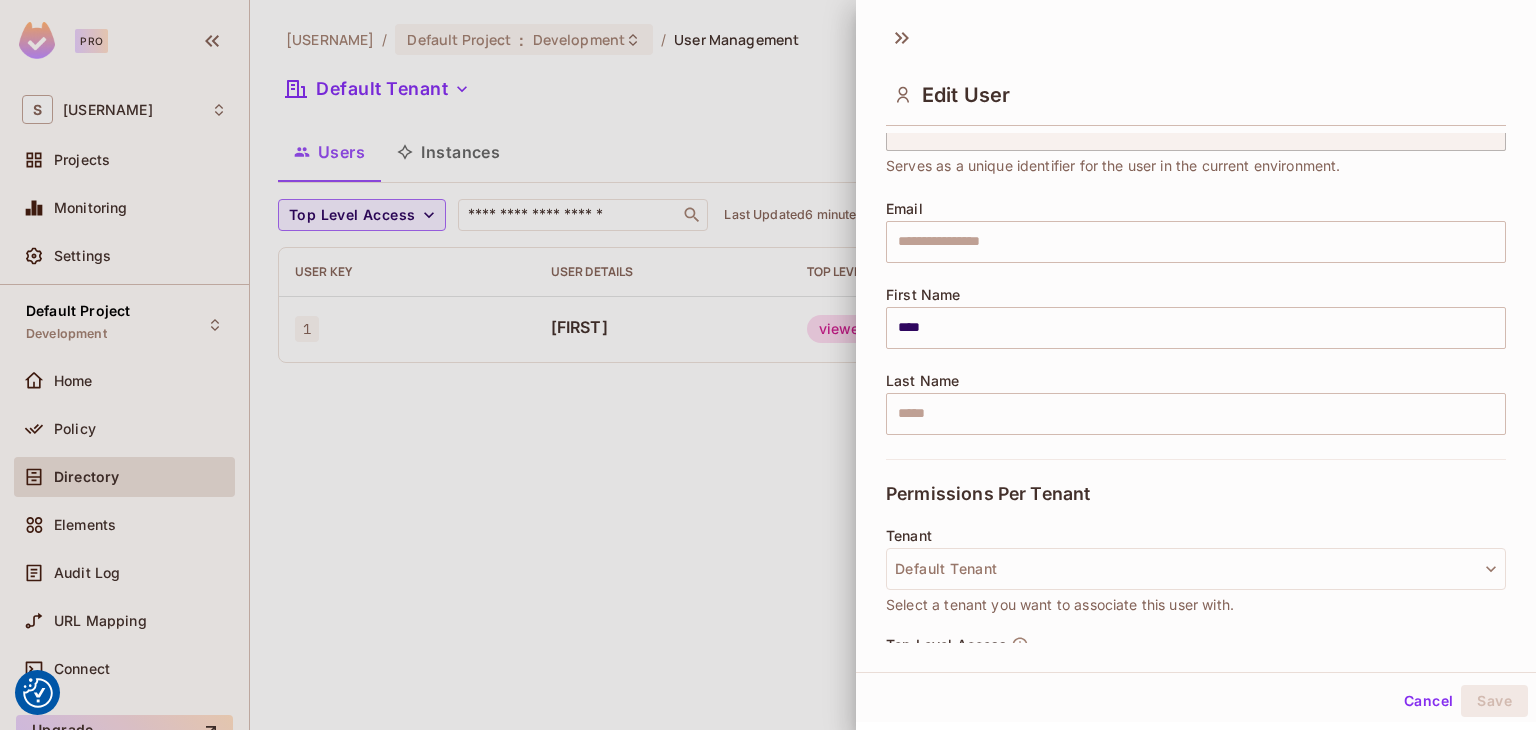 scroll, scrollTop: 246, scrollLeft: 0, axis: vertical 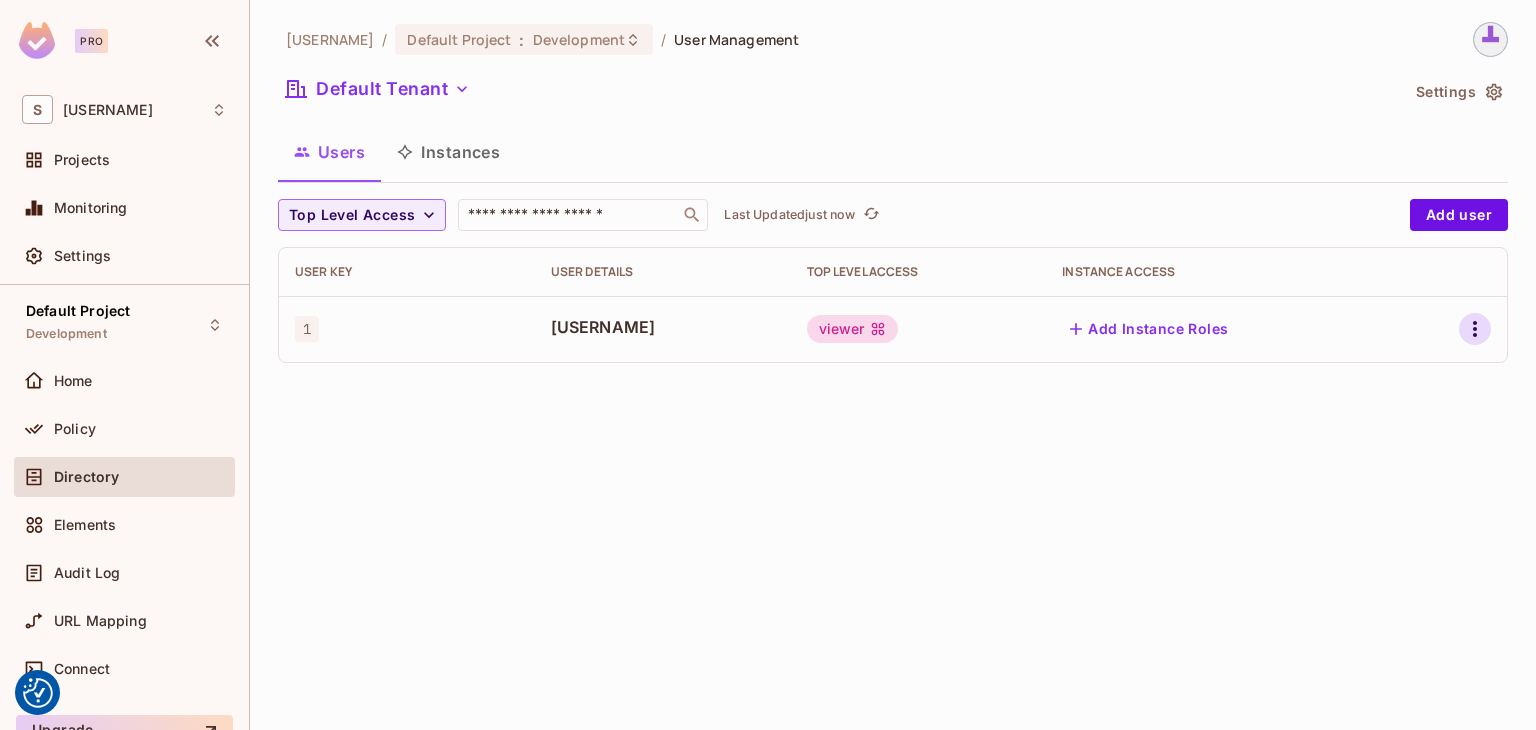 click at bounding box center (1475, 329) 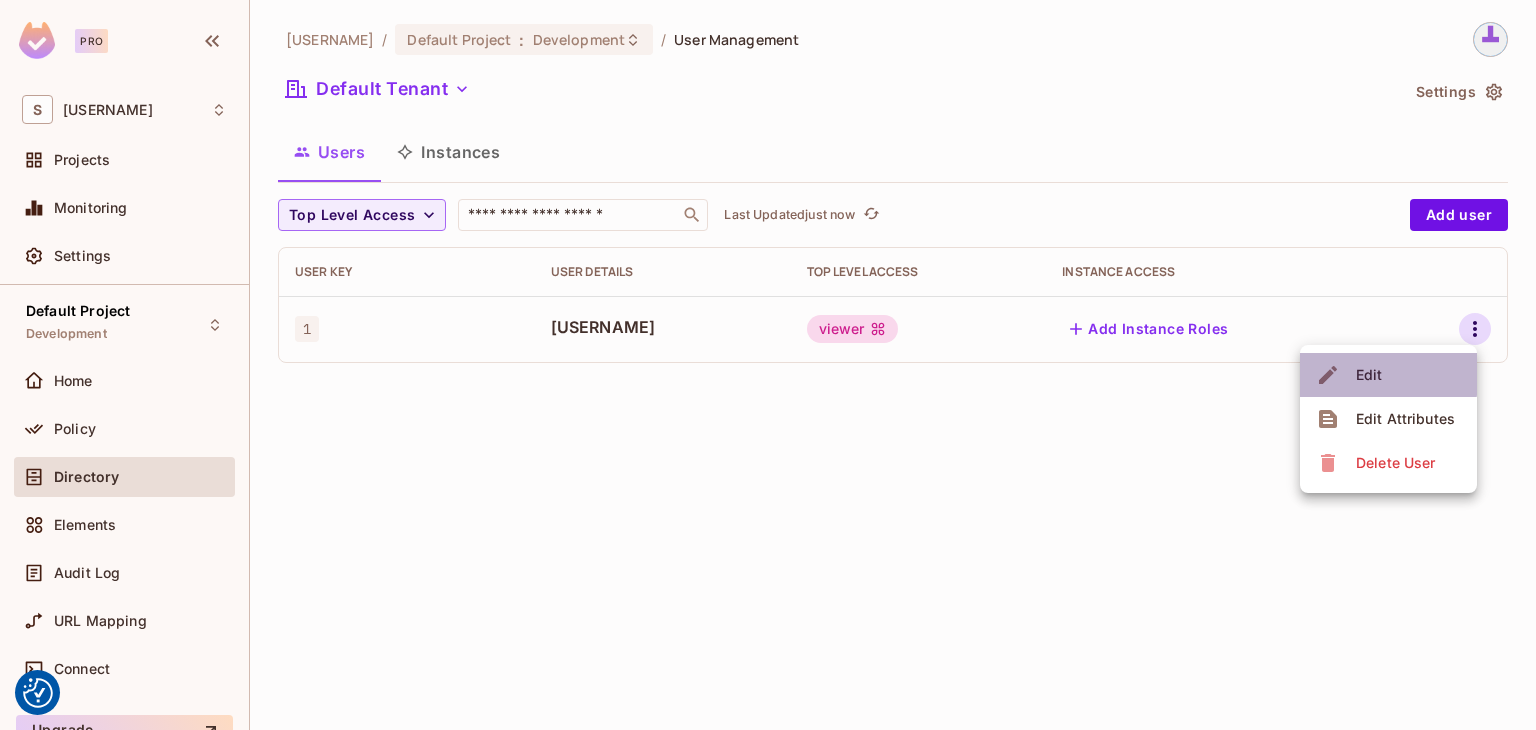 click on "Edit" at bounding box center (1388, 375) 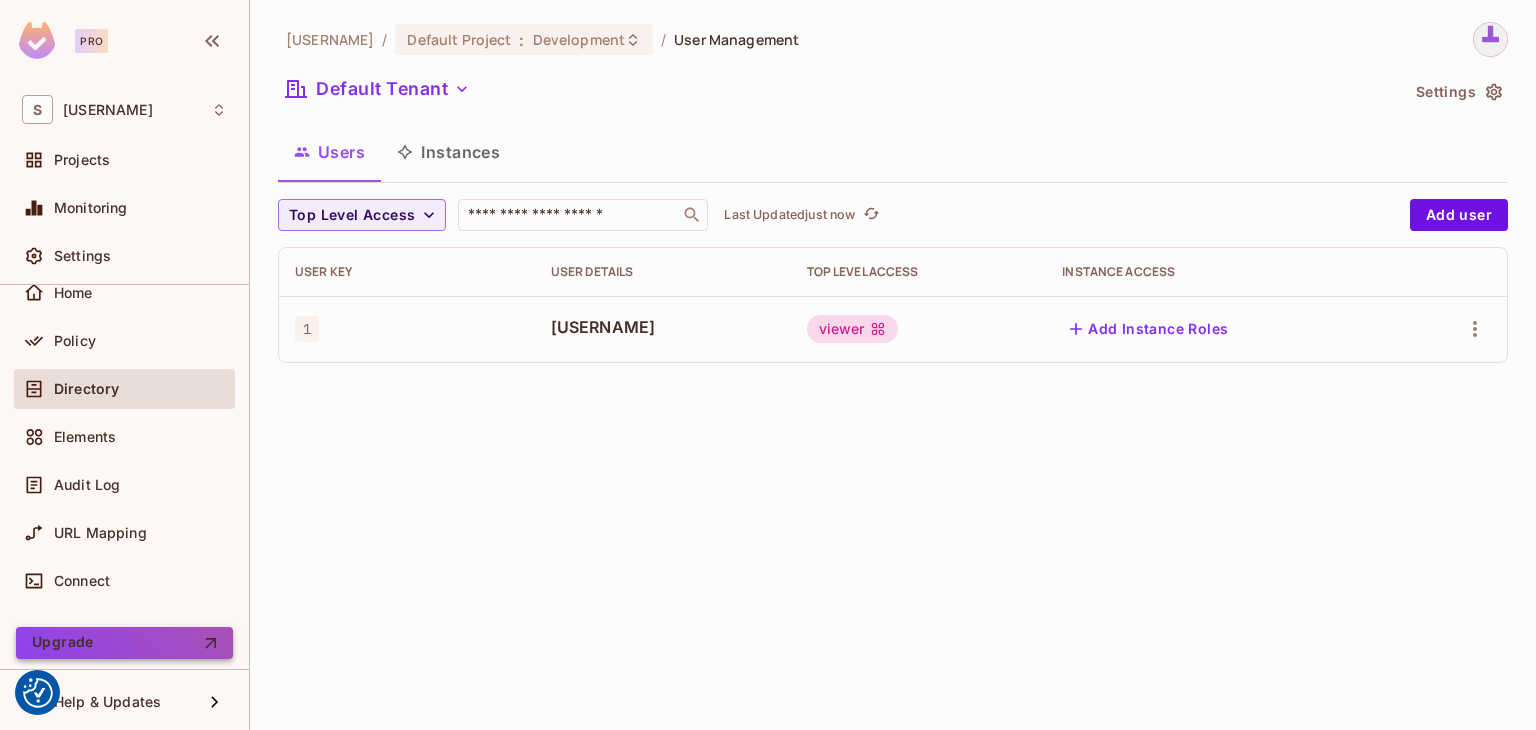 scroll, scrollTop: 91, scrollLeft: 0, axis: vertical 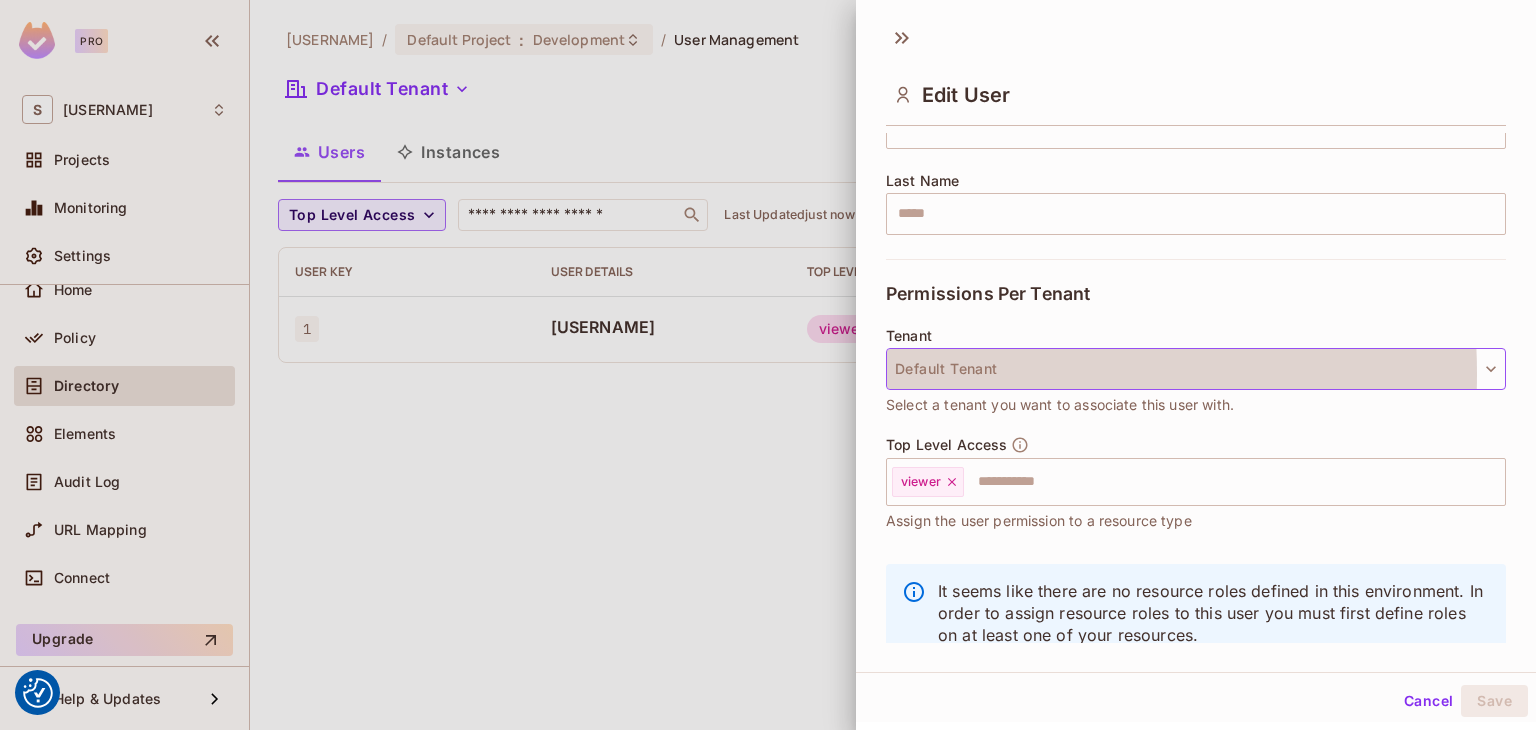 click on "Default Tenant" at bounding box center [1196, 369] 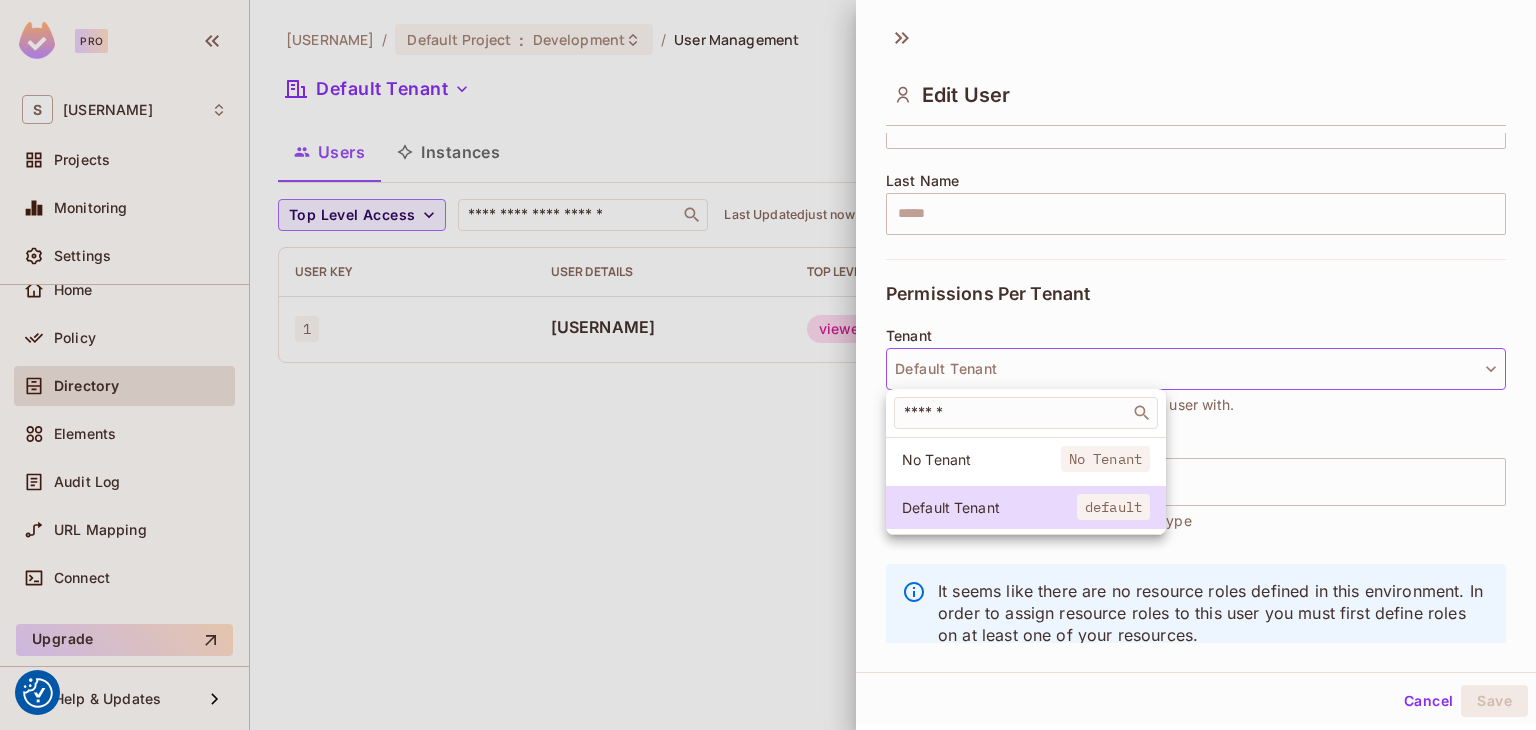 click at bounding box center (768, 365) 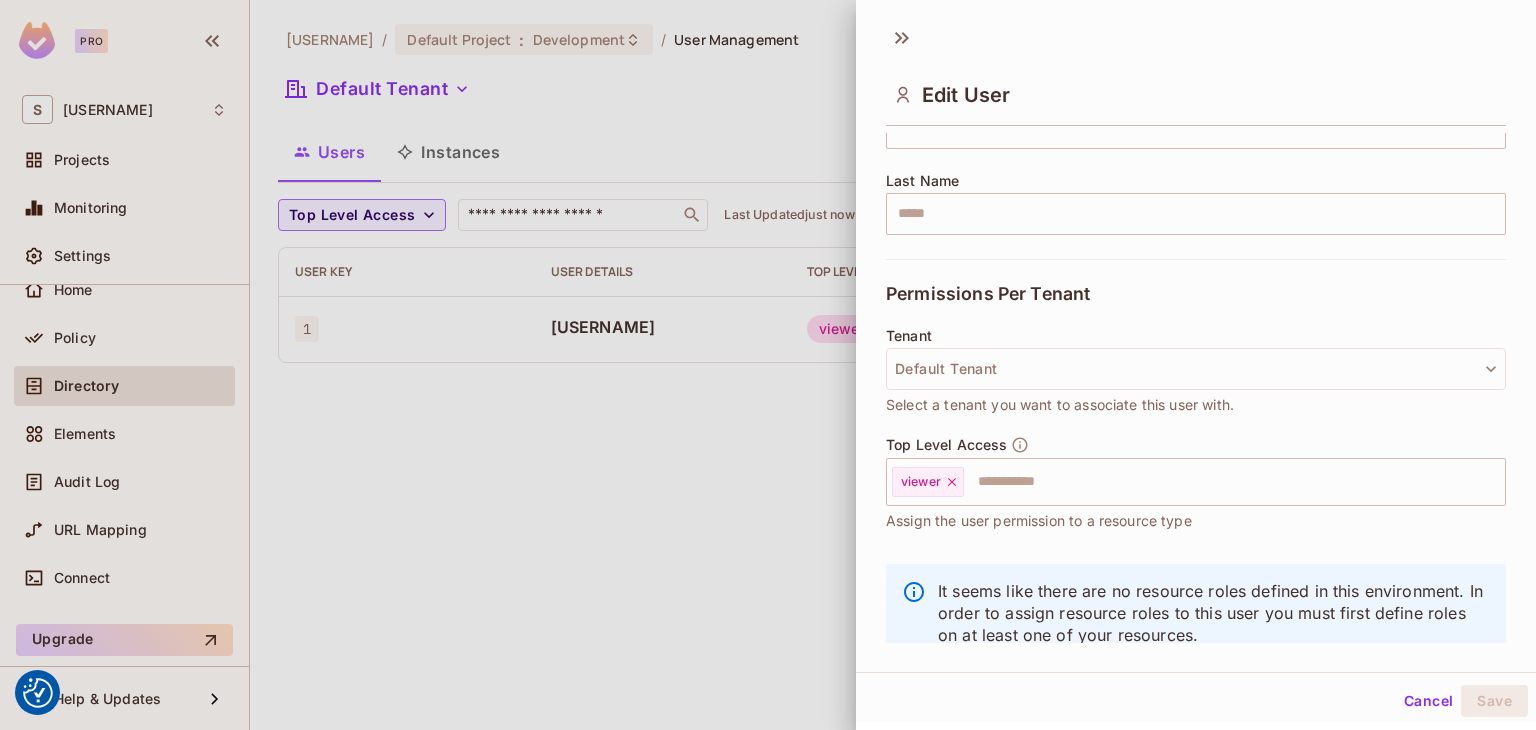 click at bounding box center [768, 365] 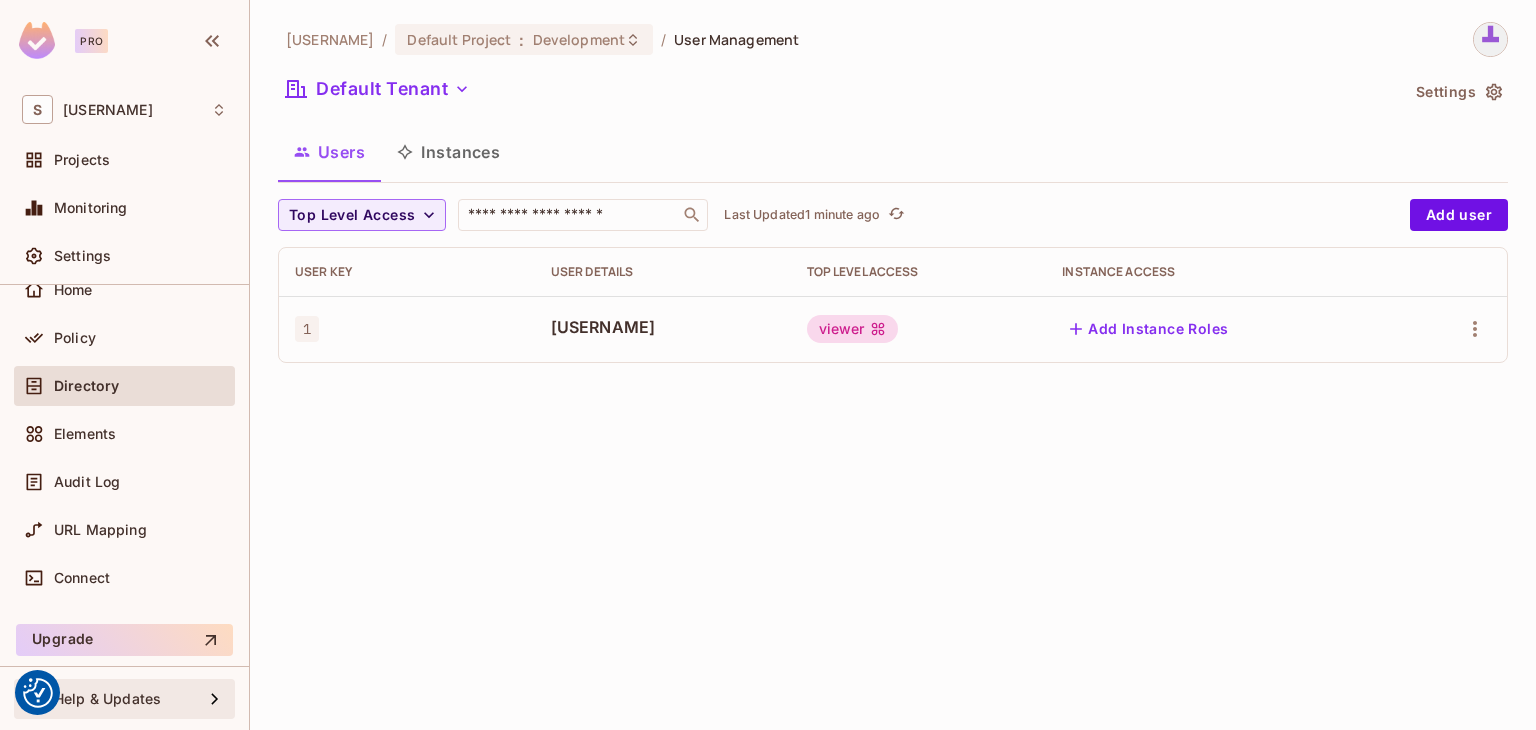 click on "Help & Updates" at bounding box center (107, 699) 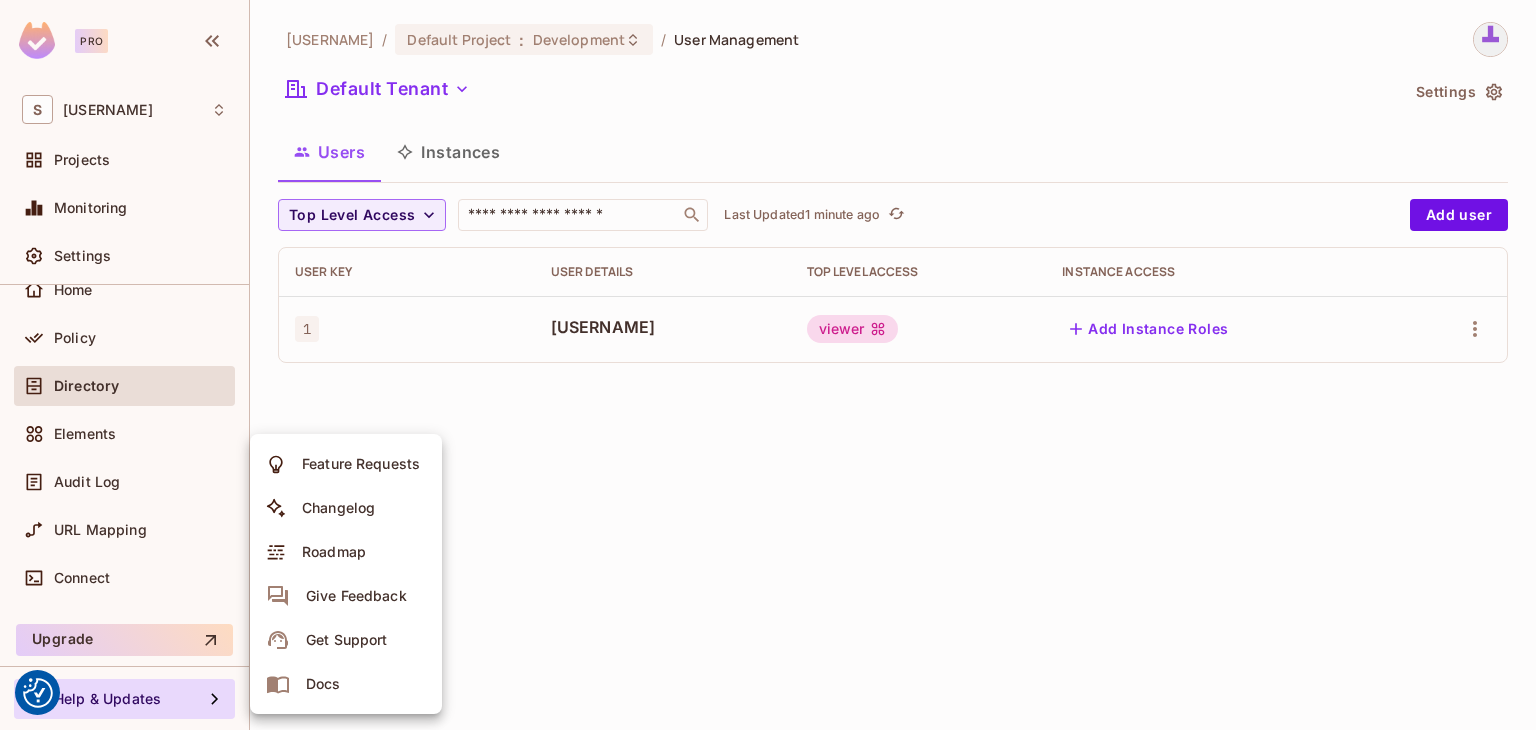 click on "Docs" at bounding box center (306, 684) 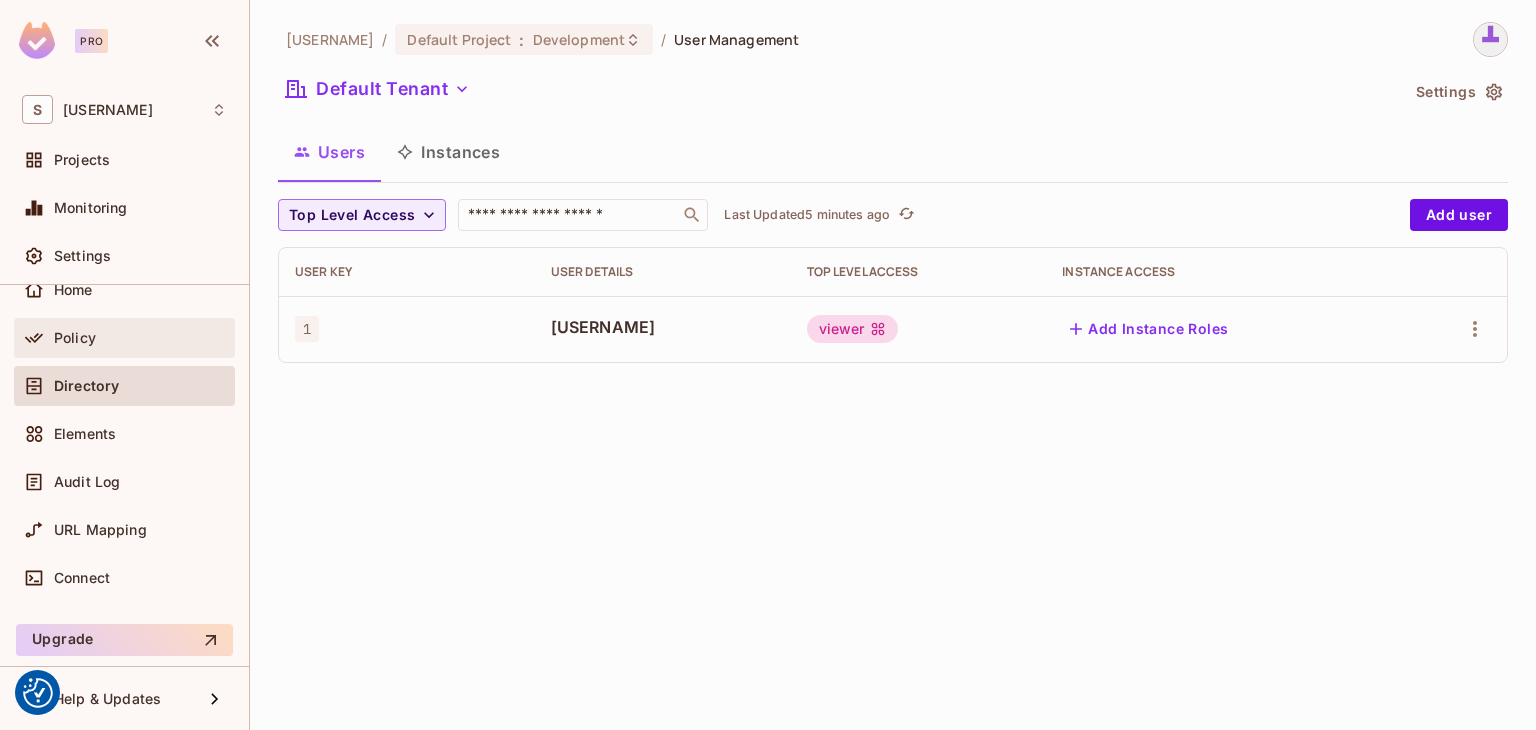 click at bounding box center (38, 338) 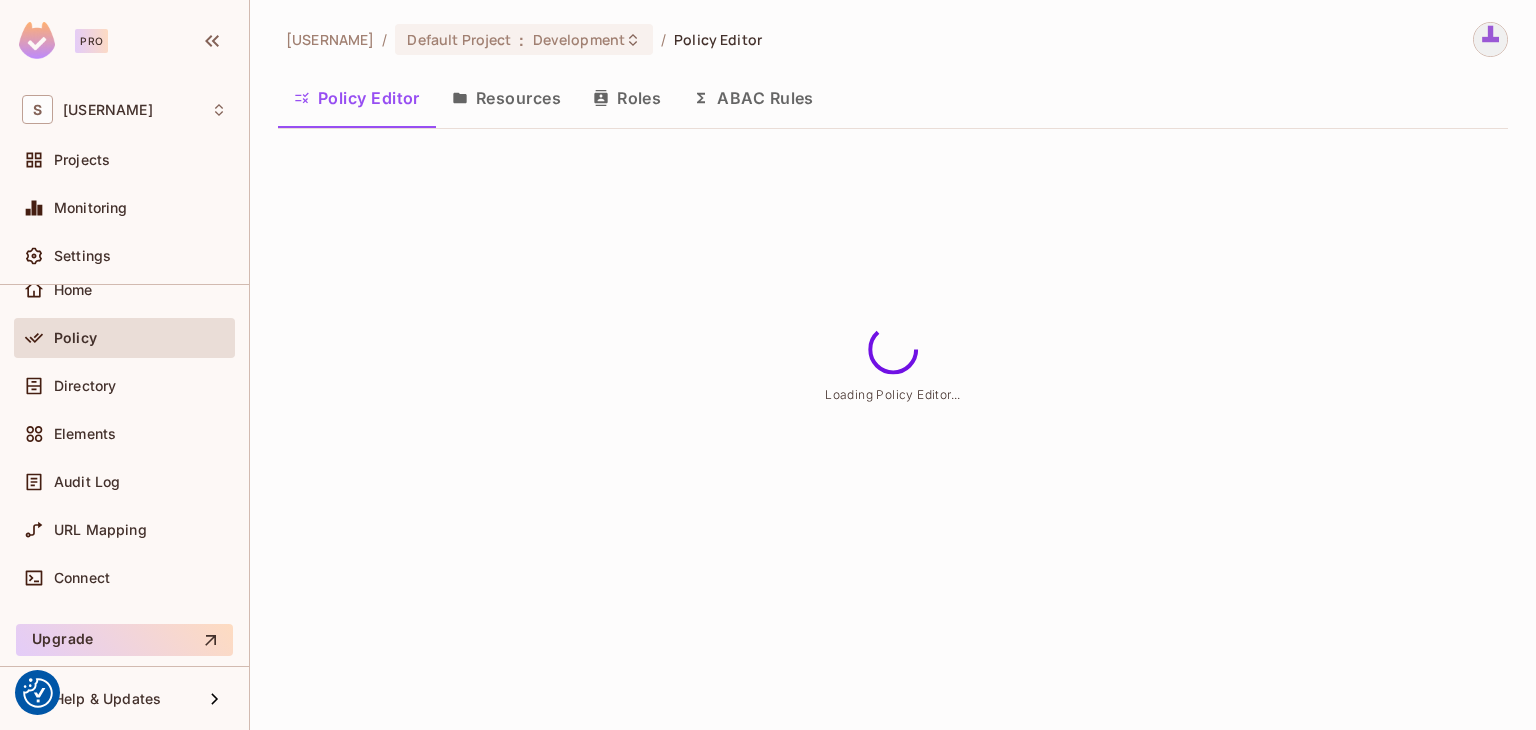 click on "Roles" at bounding box center [627, 98] 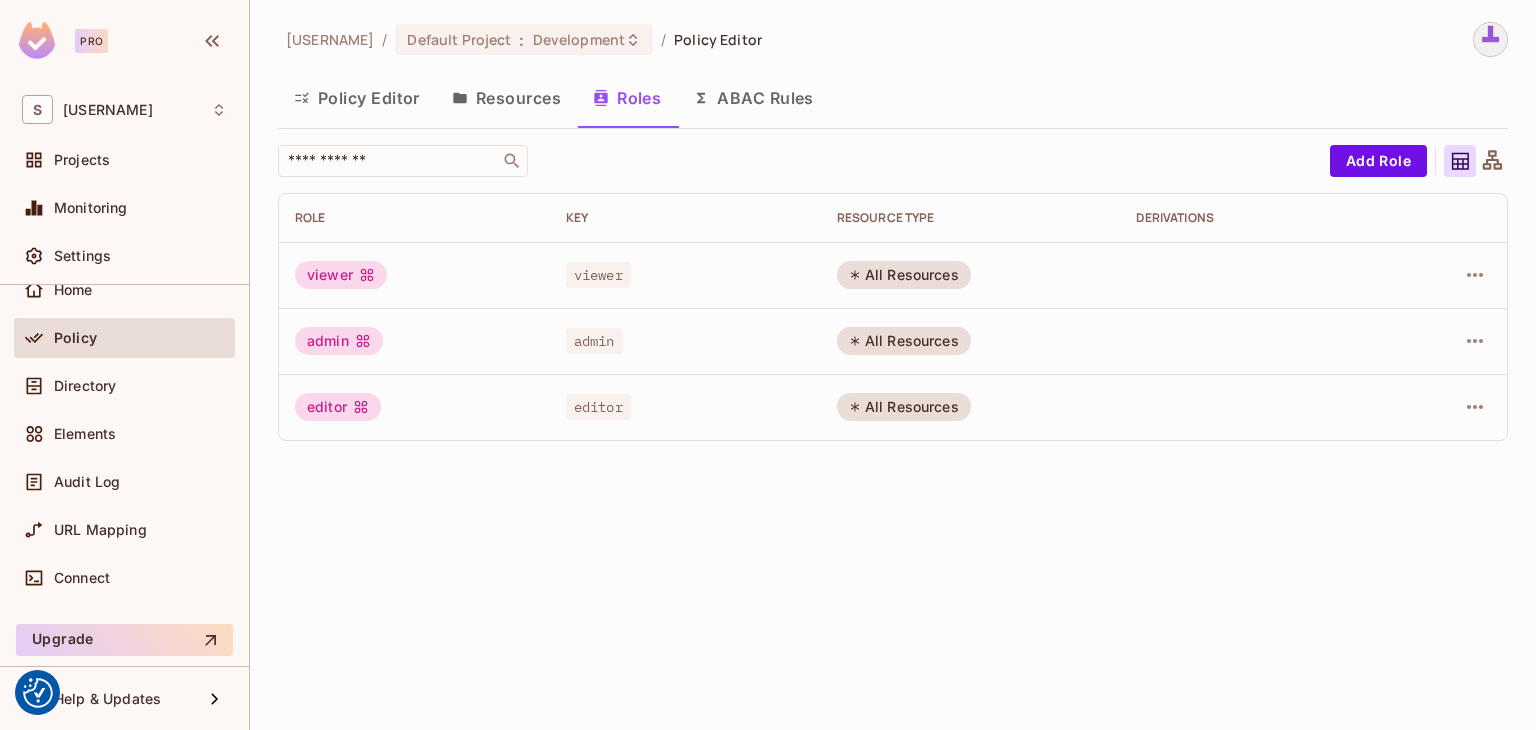 click 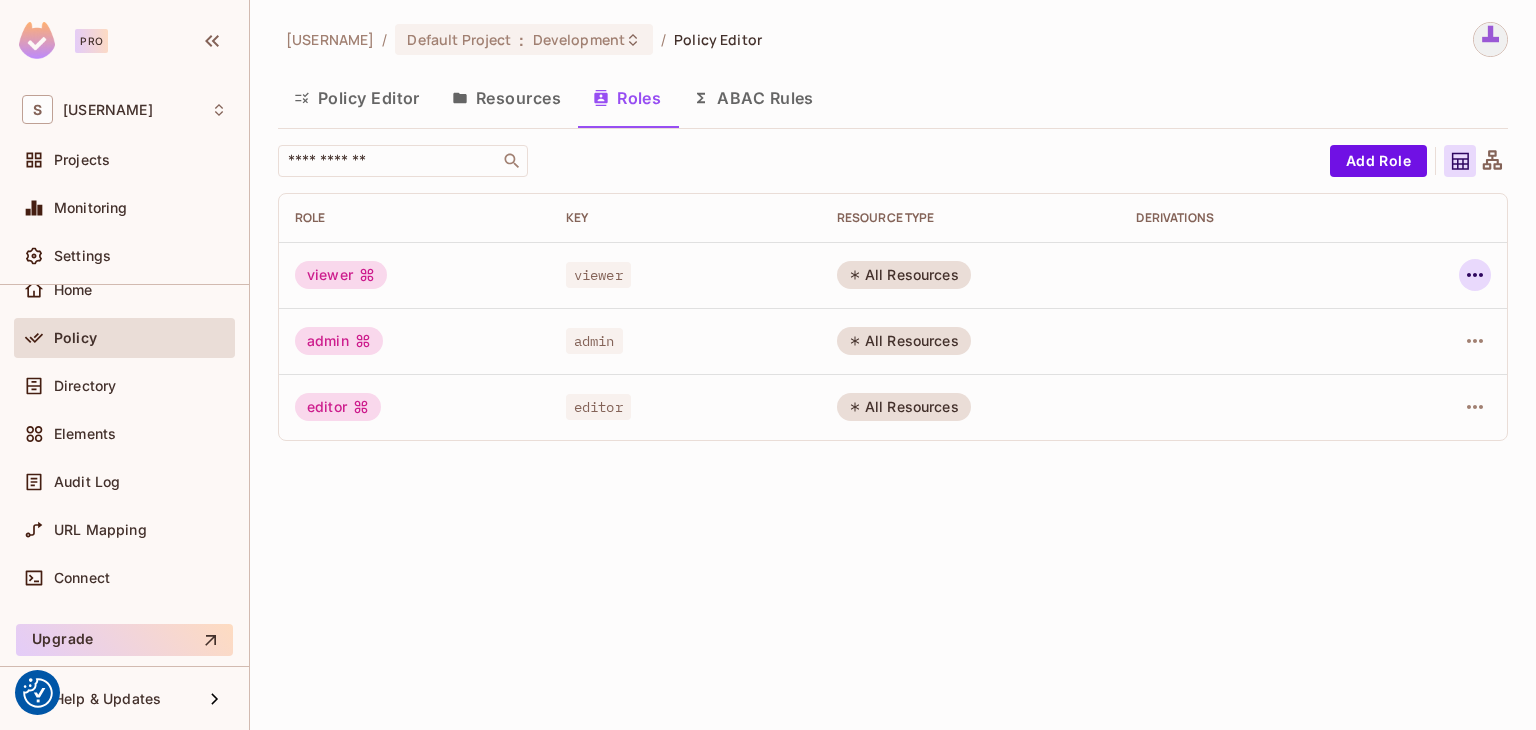 click 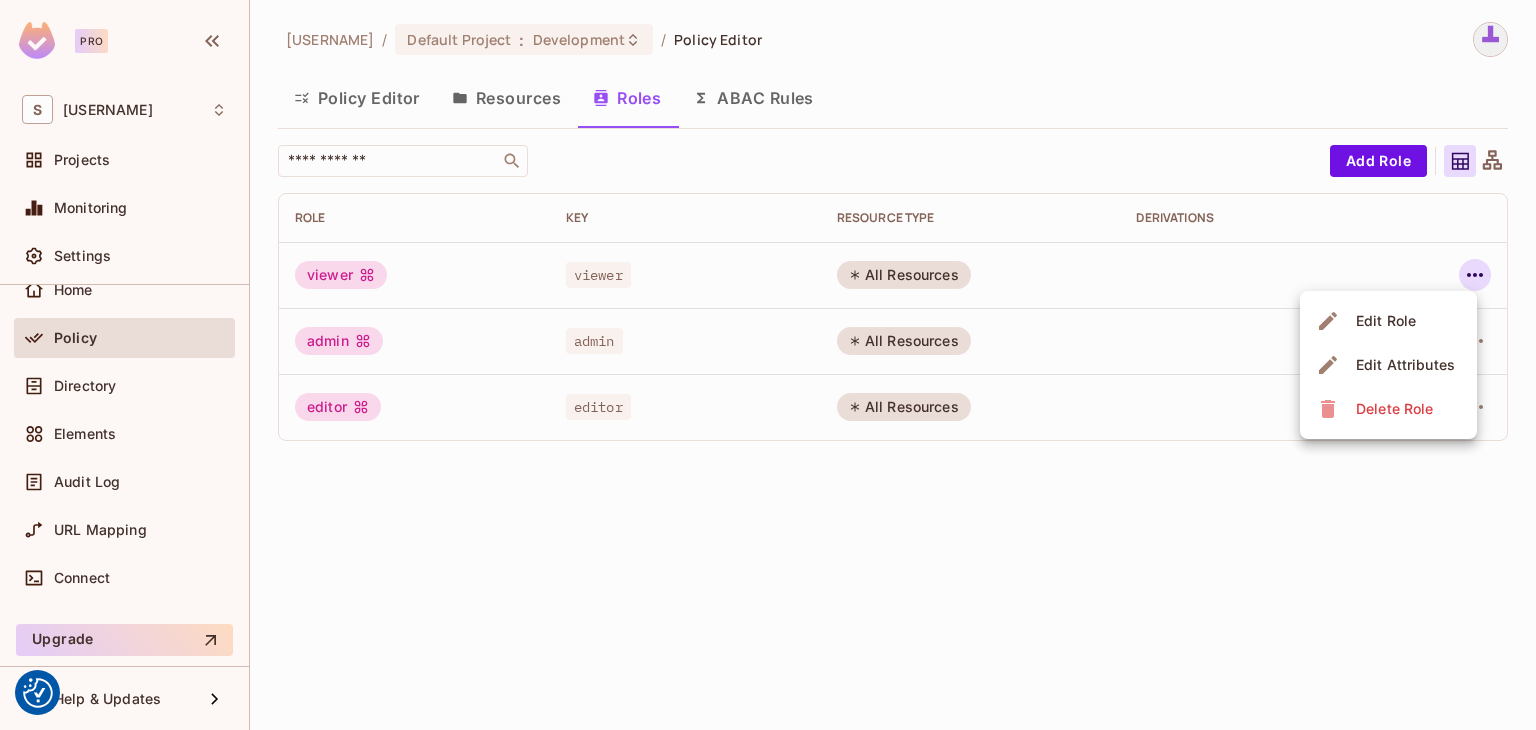 click at bounding box center (768, 365) 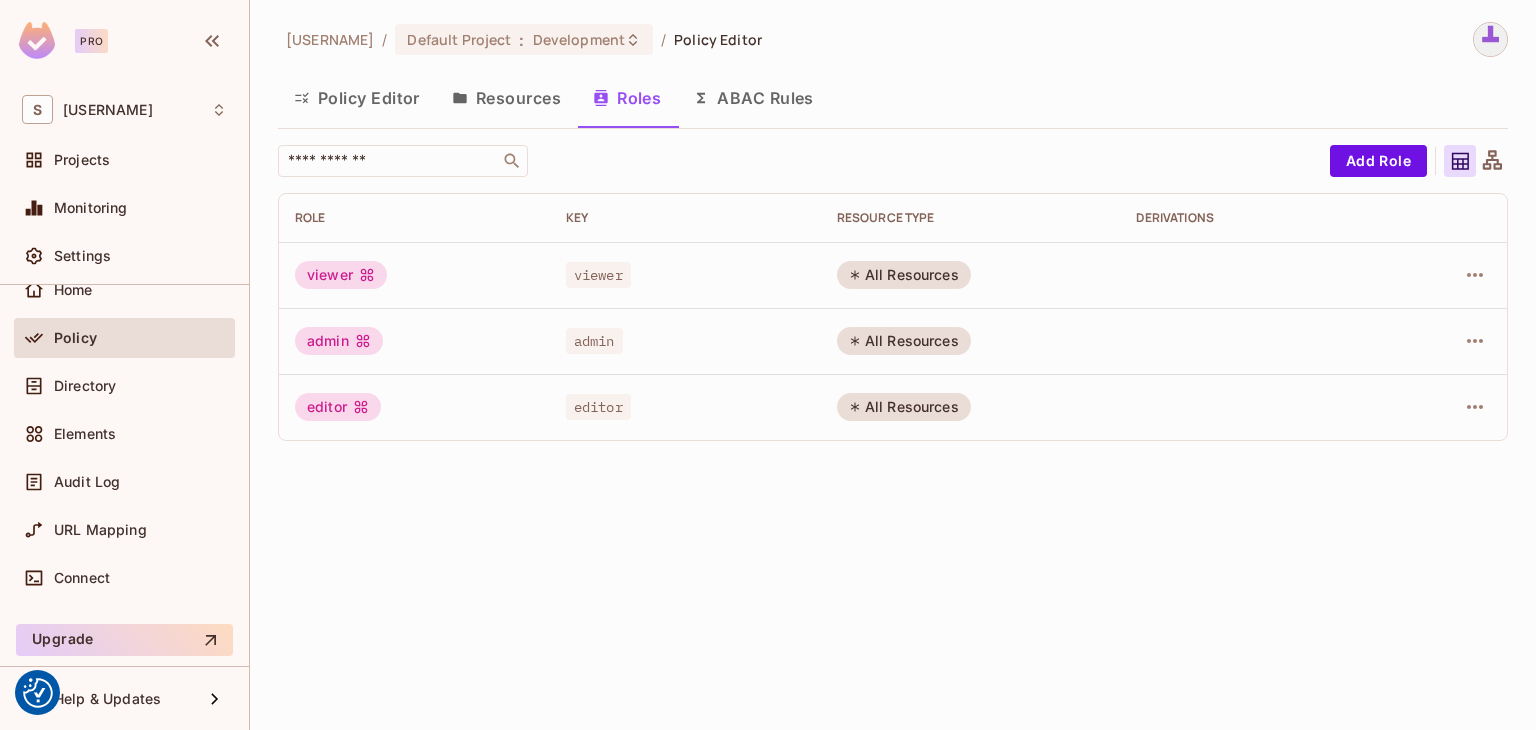 click on "Policy Editor" at bounding box center (357, 98) 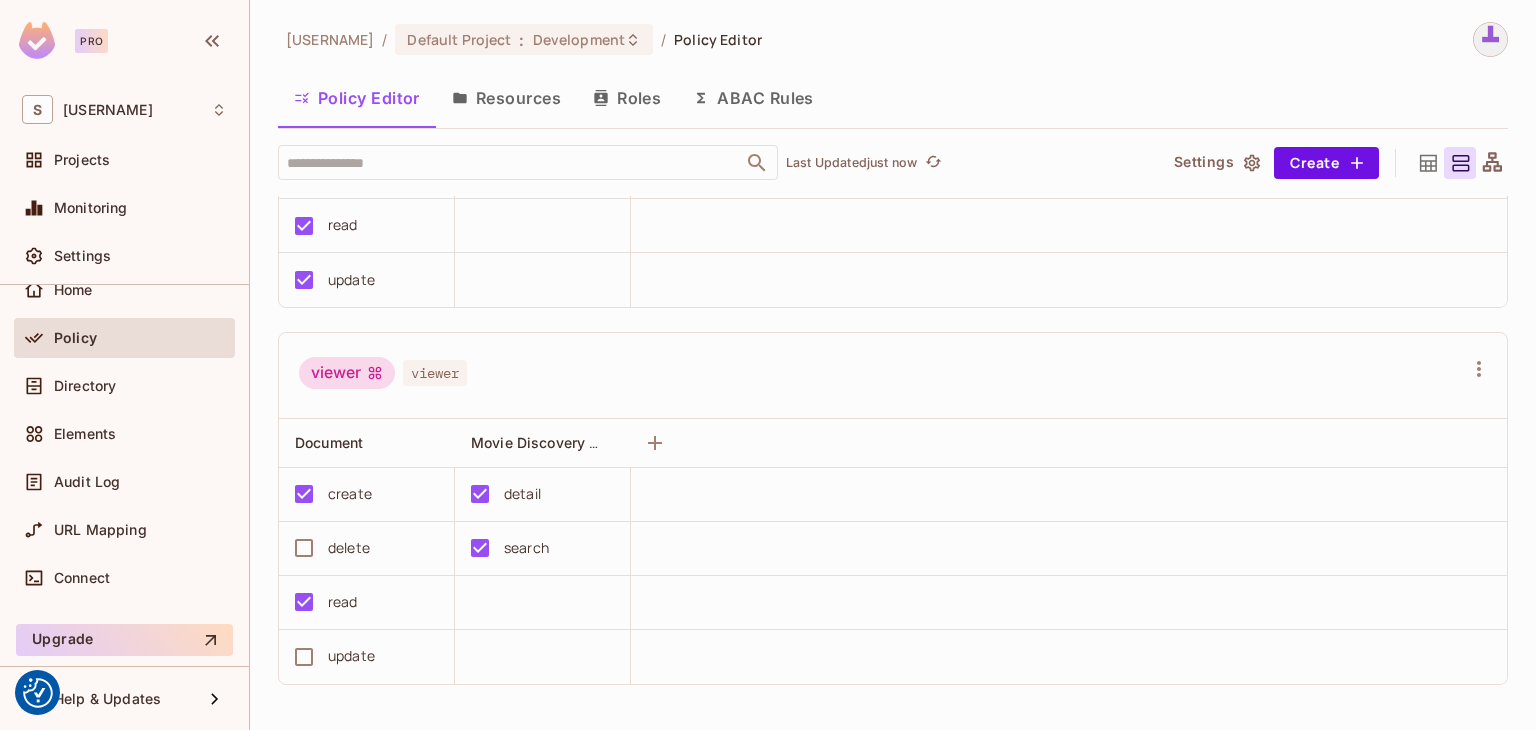 scroll, scrollTop: 618, scrollLeft: 0, axis: vertical 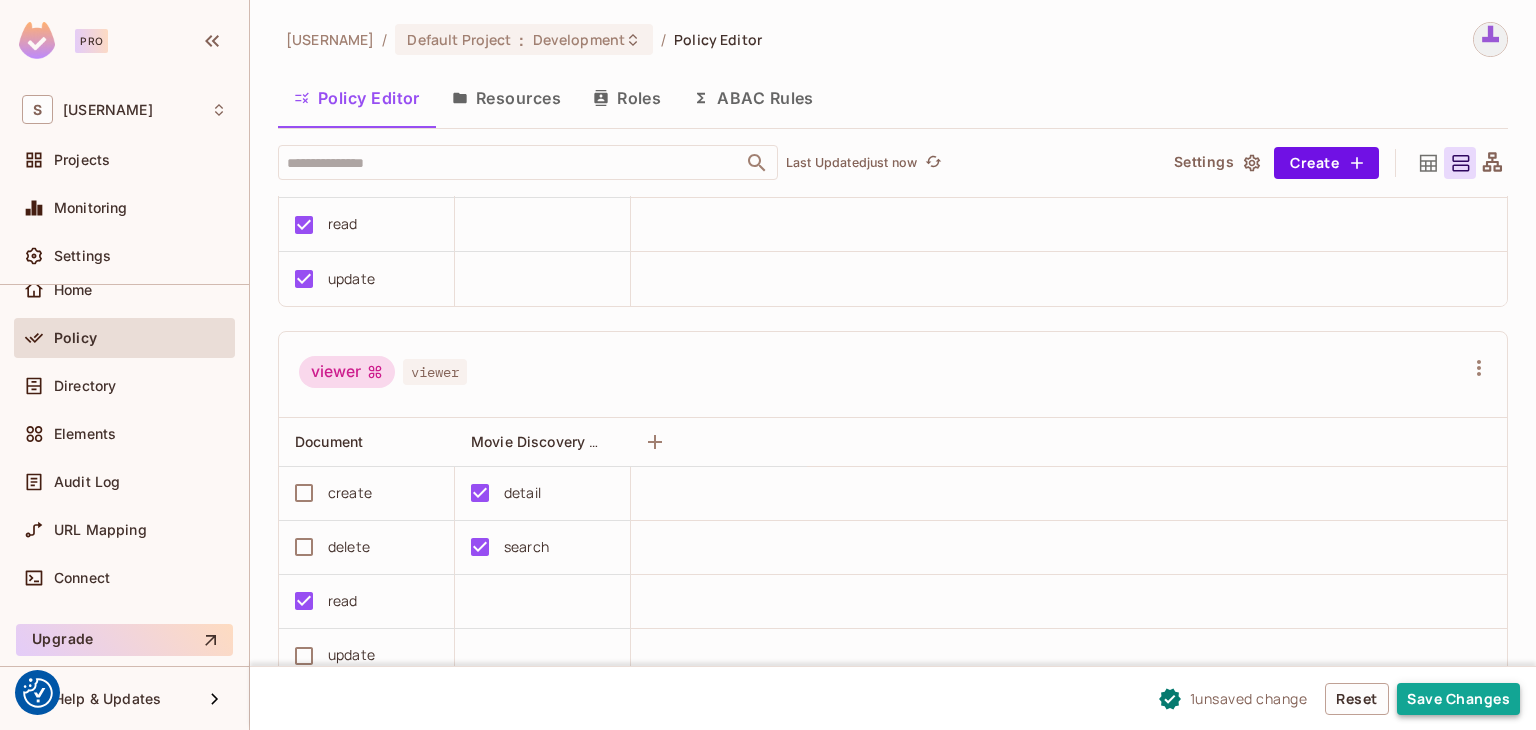 click on "Save Changes" at bounding box center [1458, 699] 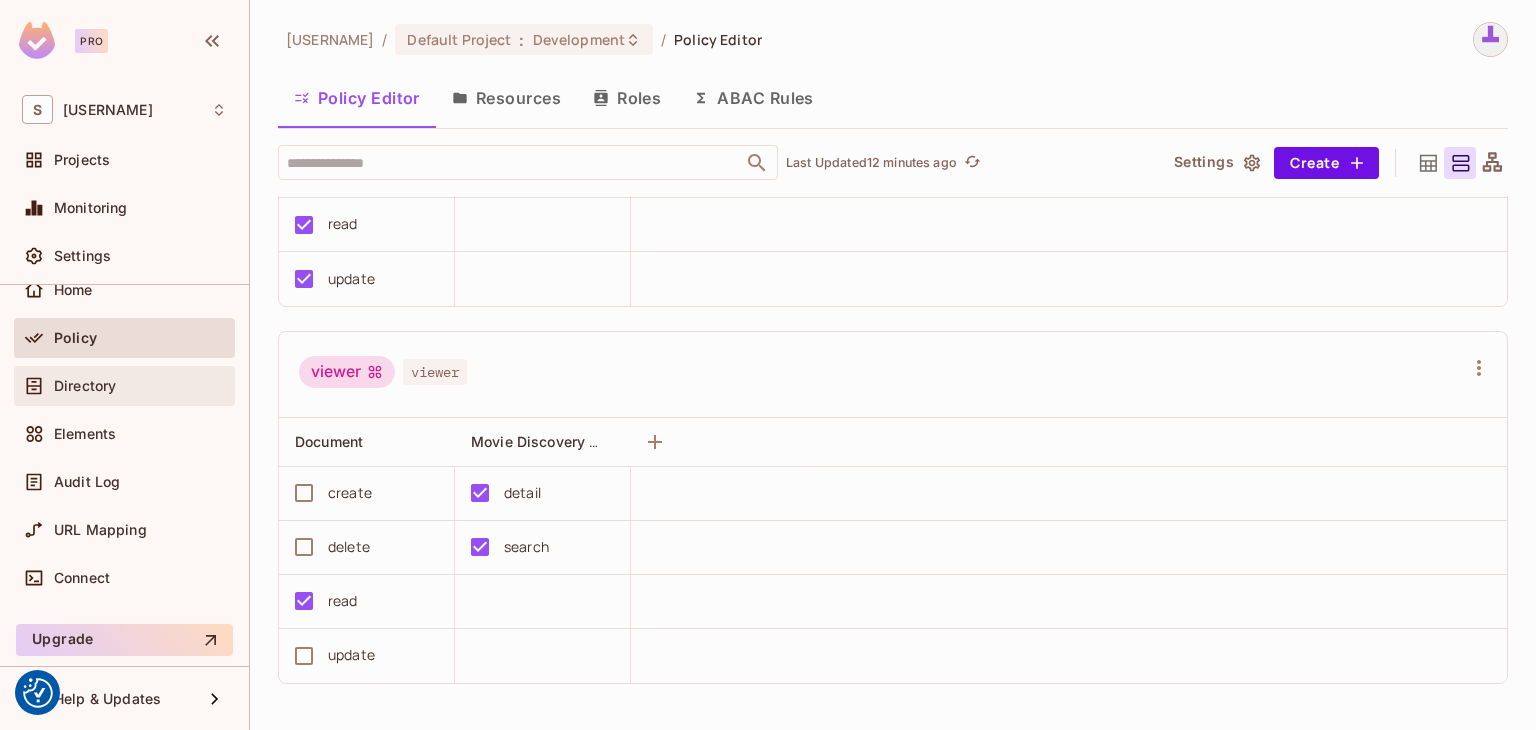 click on "Directory" at bounding box center [140, 386] 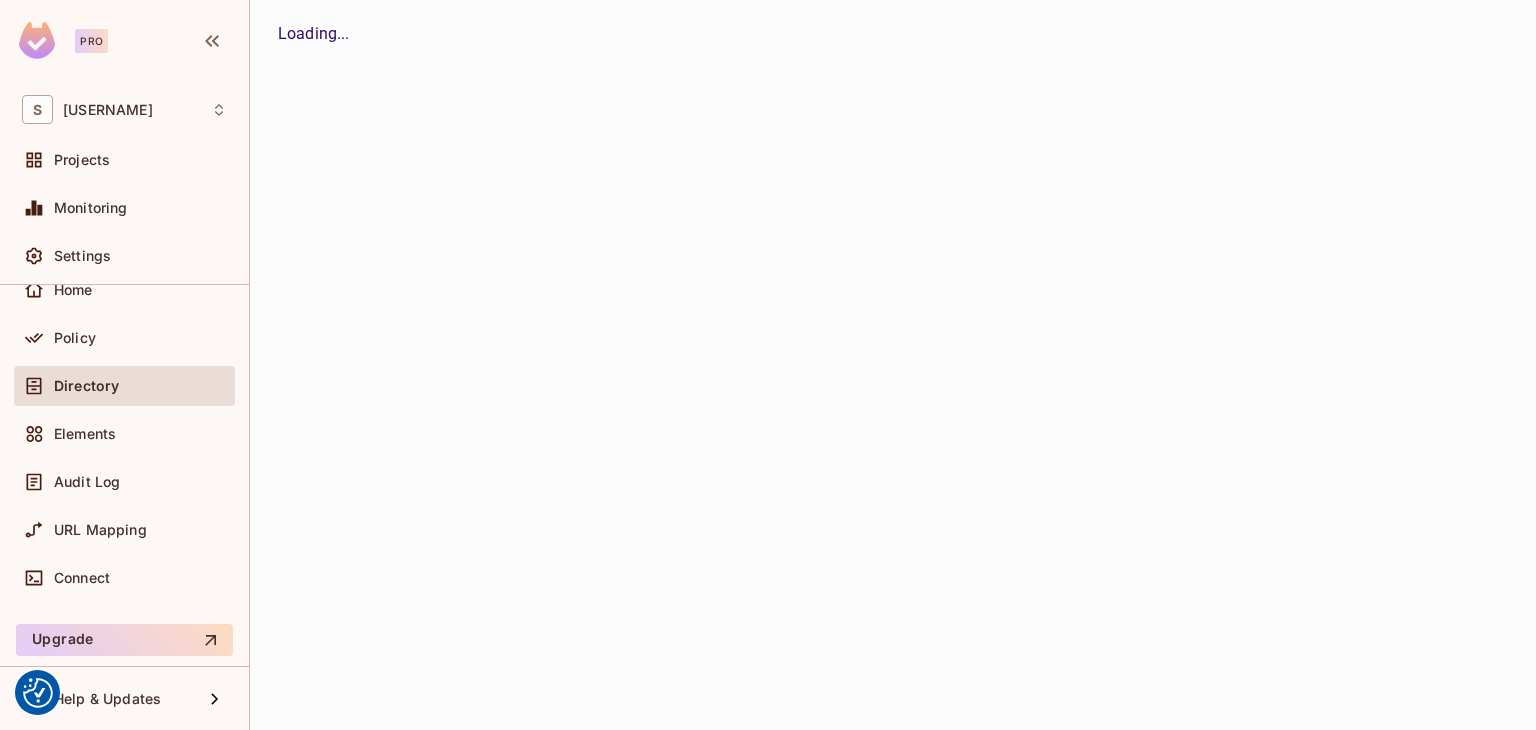 scroll, scrollTop: 0, scrollLeft: 0, axis: both 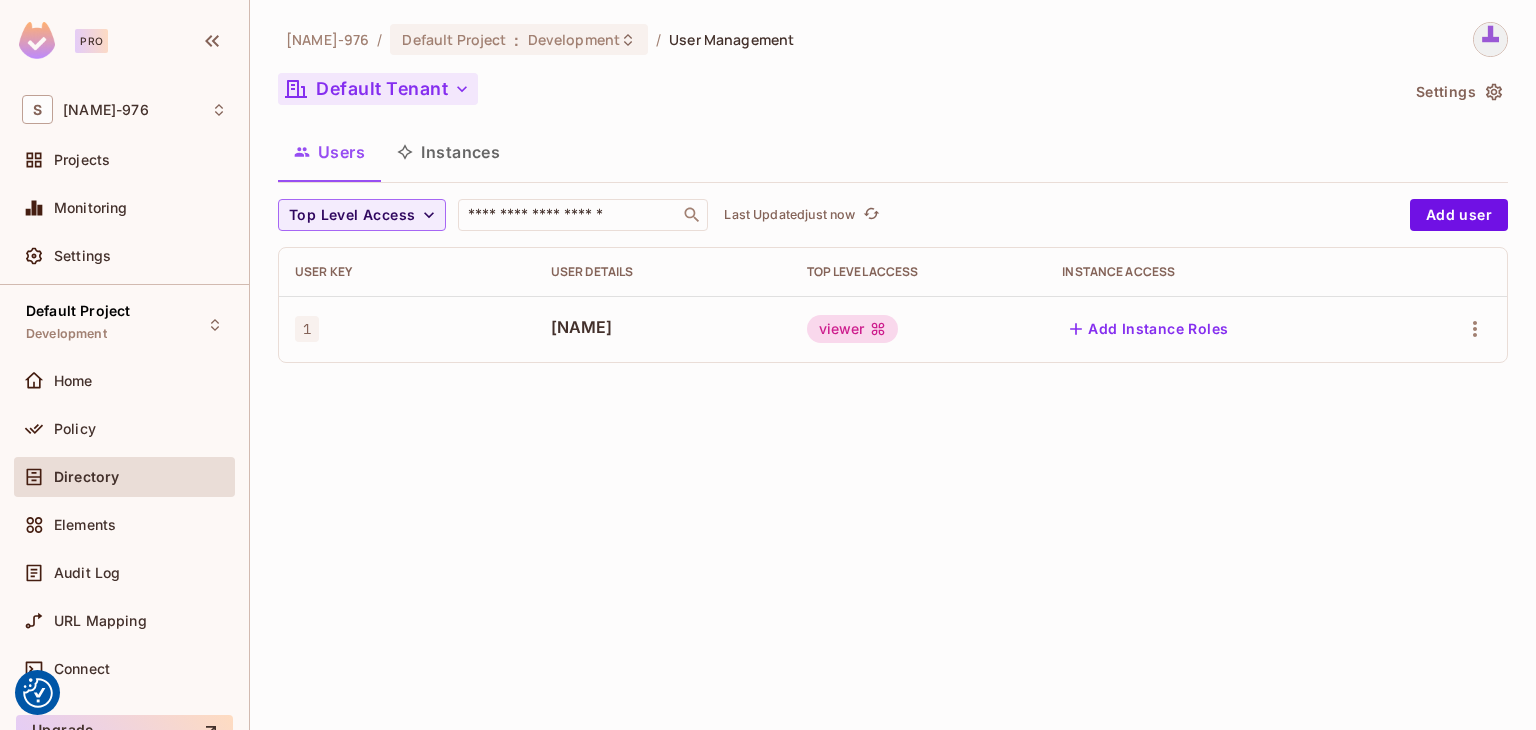 click on "Default Tenant" at bounding box center [378, 89] 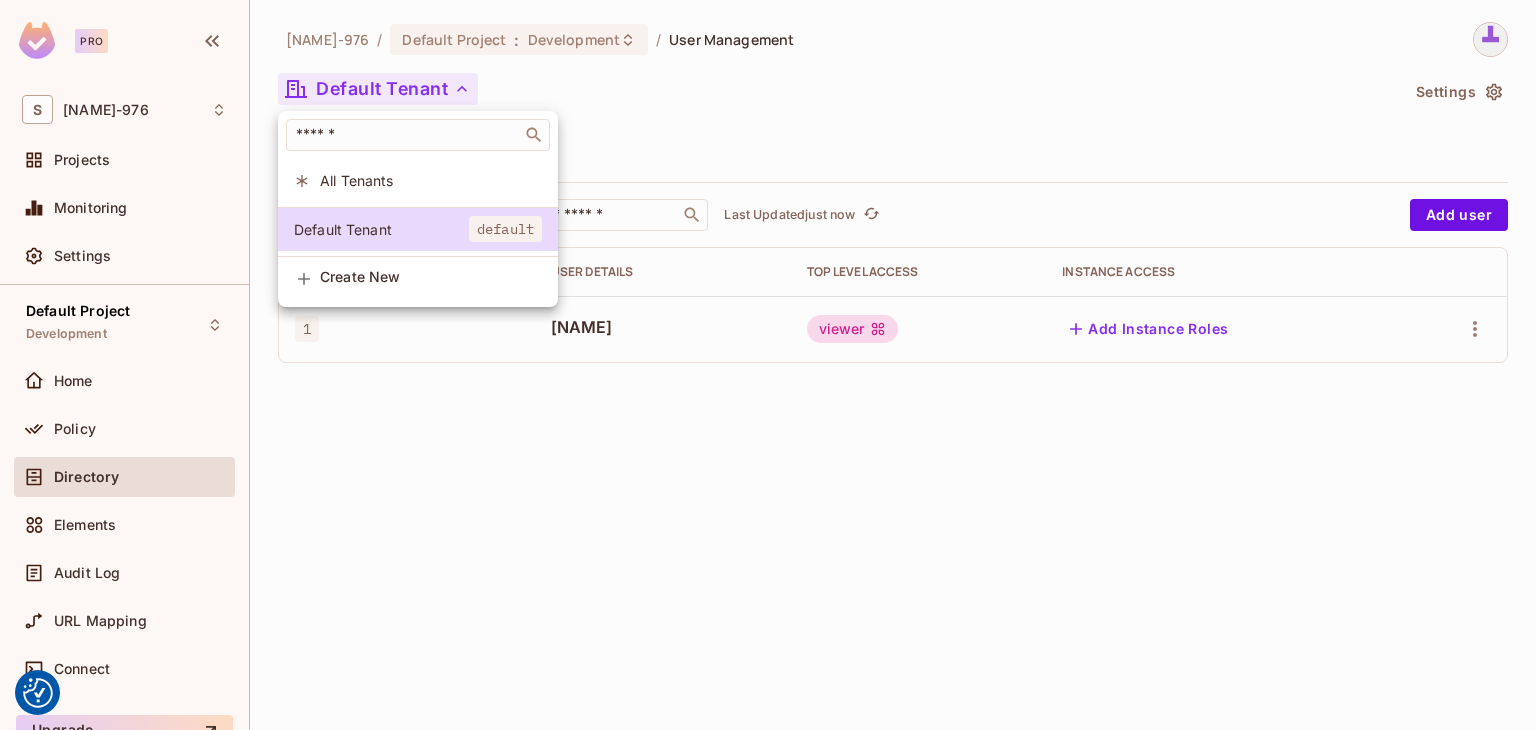 click at bounding box center [768, 365] 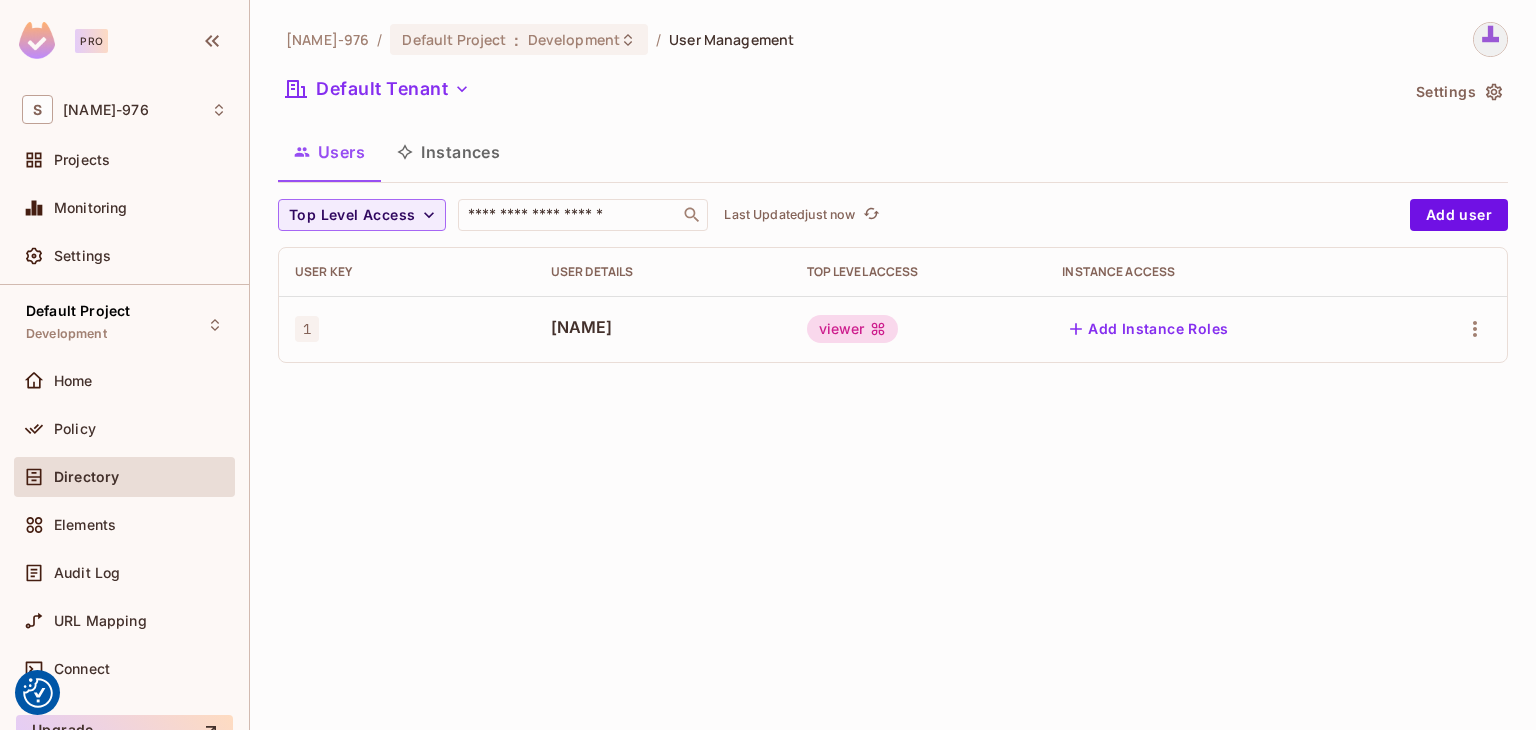 click on "Last Updated  just now" at bounding box center (789, 215) 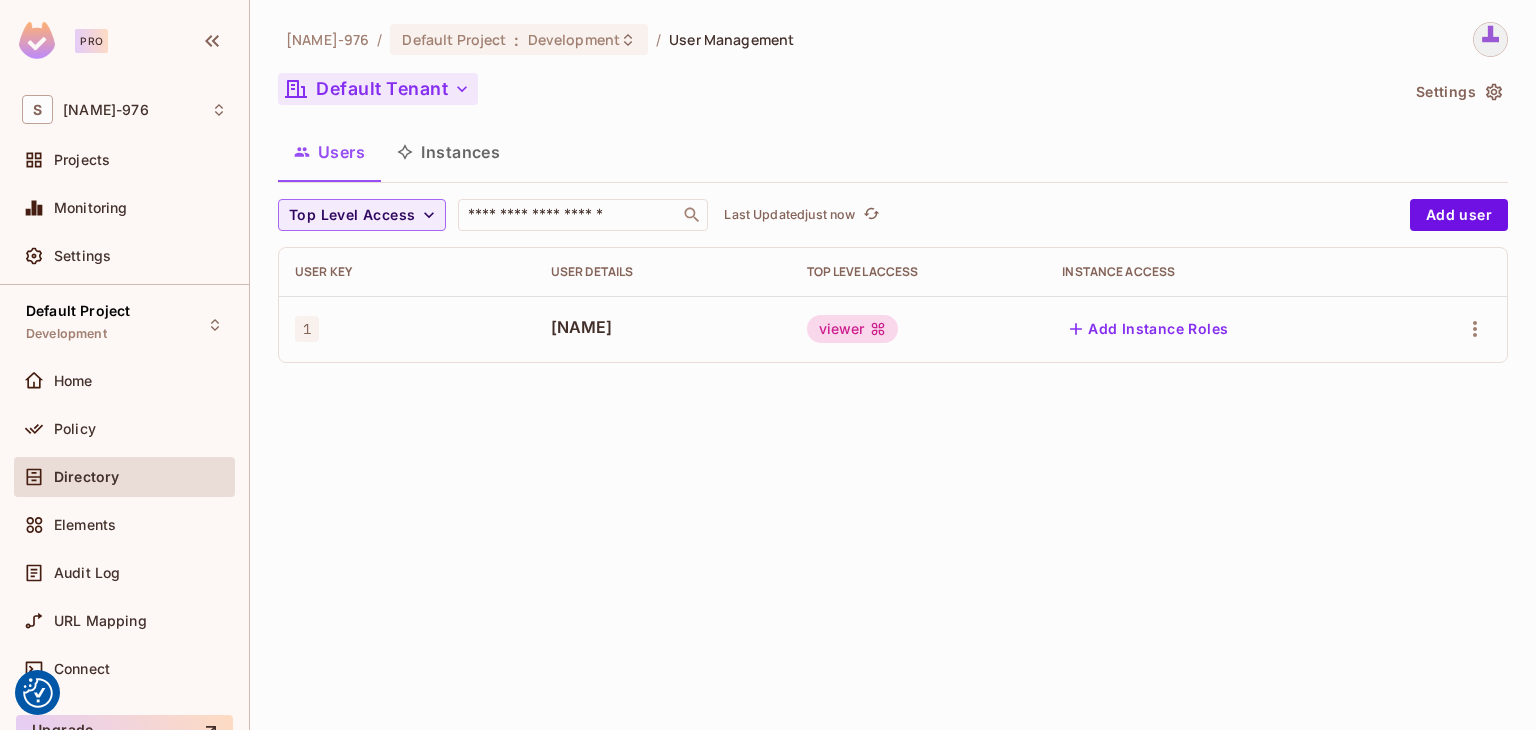 click on "Default Tenant" at bounding box center [378, 89] 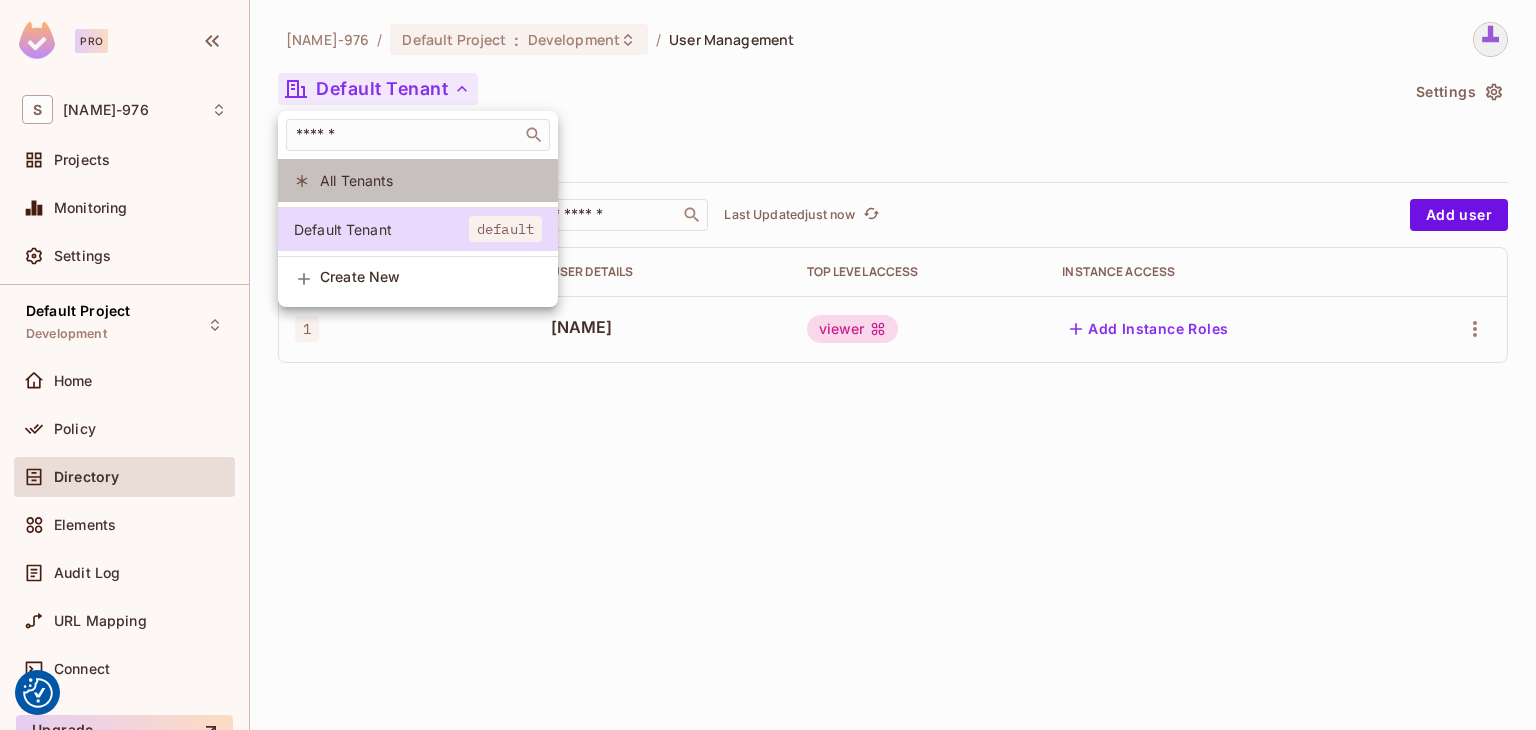 click on "All Tenants" at bounding box center (418, 180) 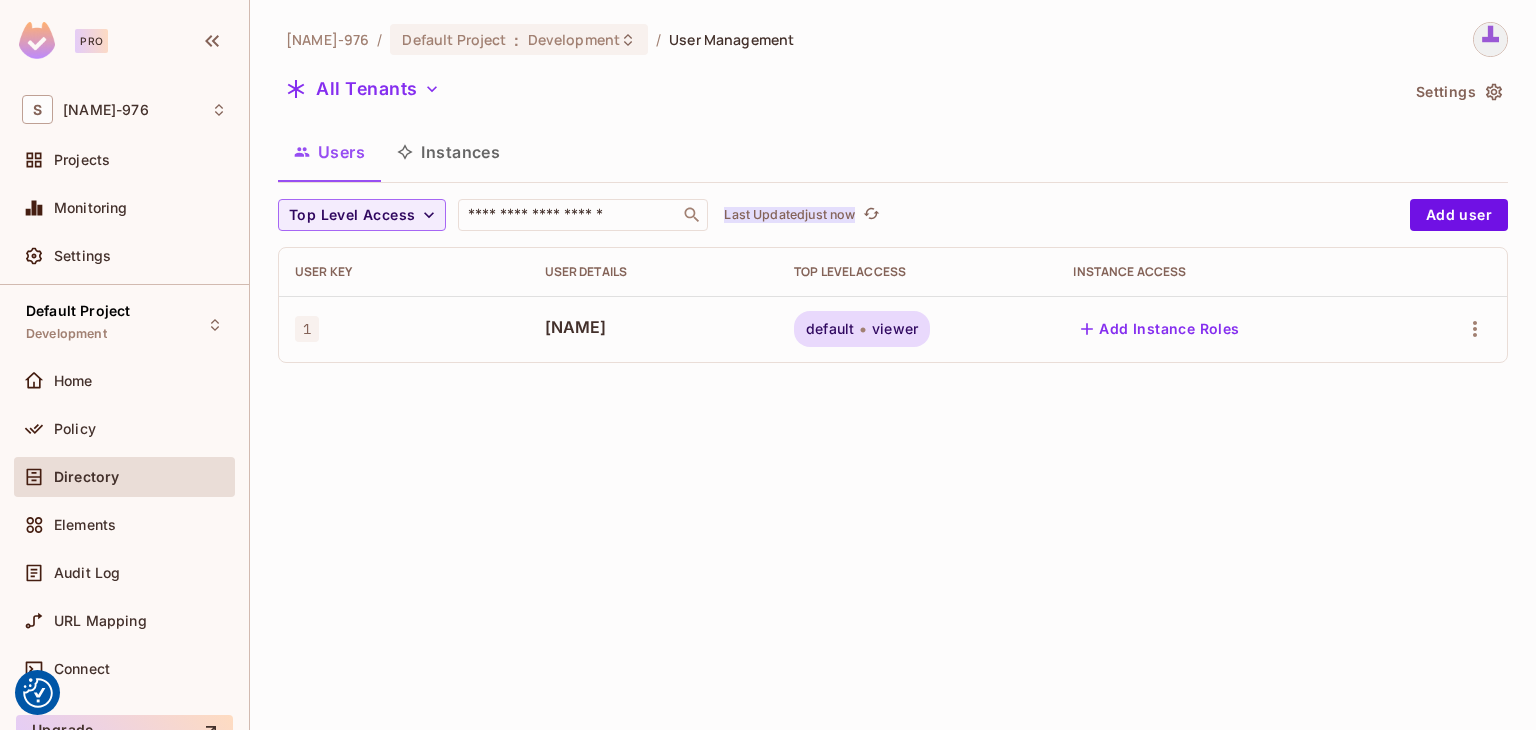 click on "Last Updated  just now" at bounding box center [789, 215] 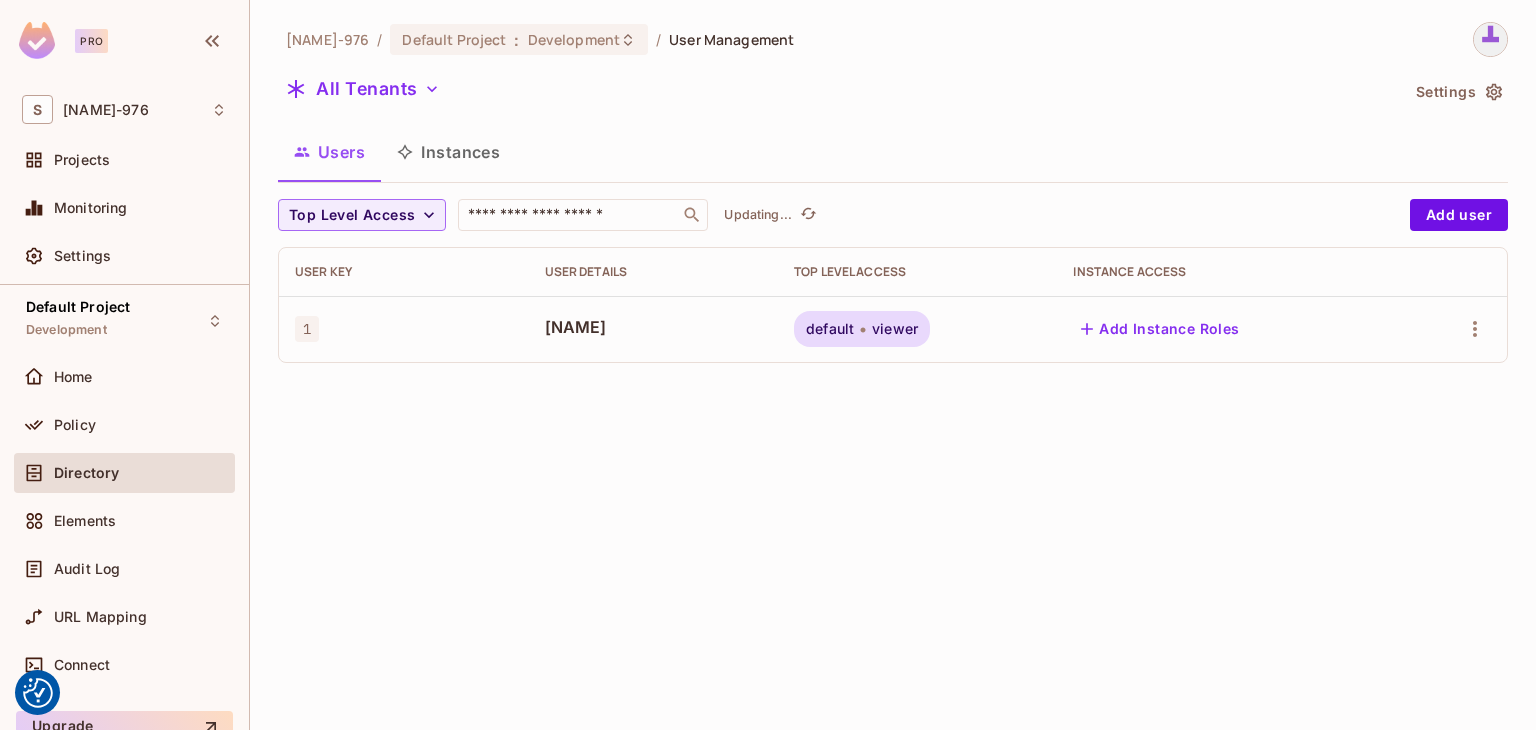 scroll, scrollTop: 0, scrollLeft: 0, axis: both 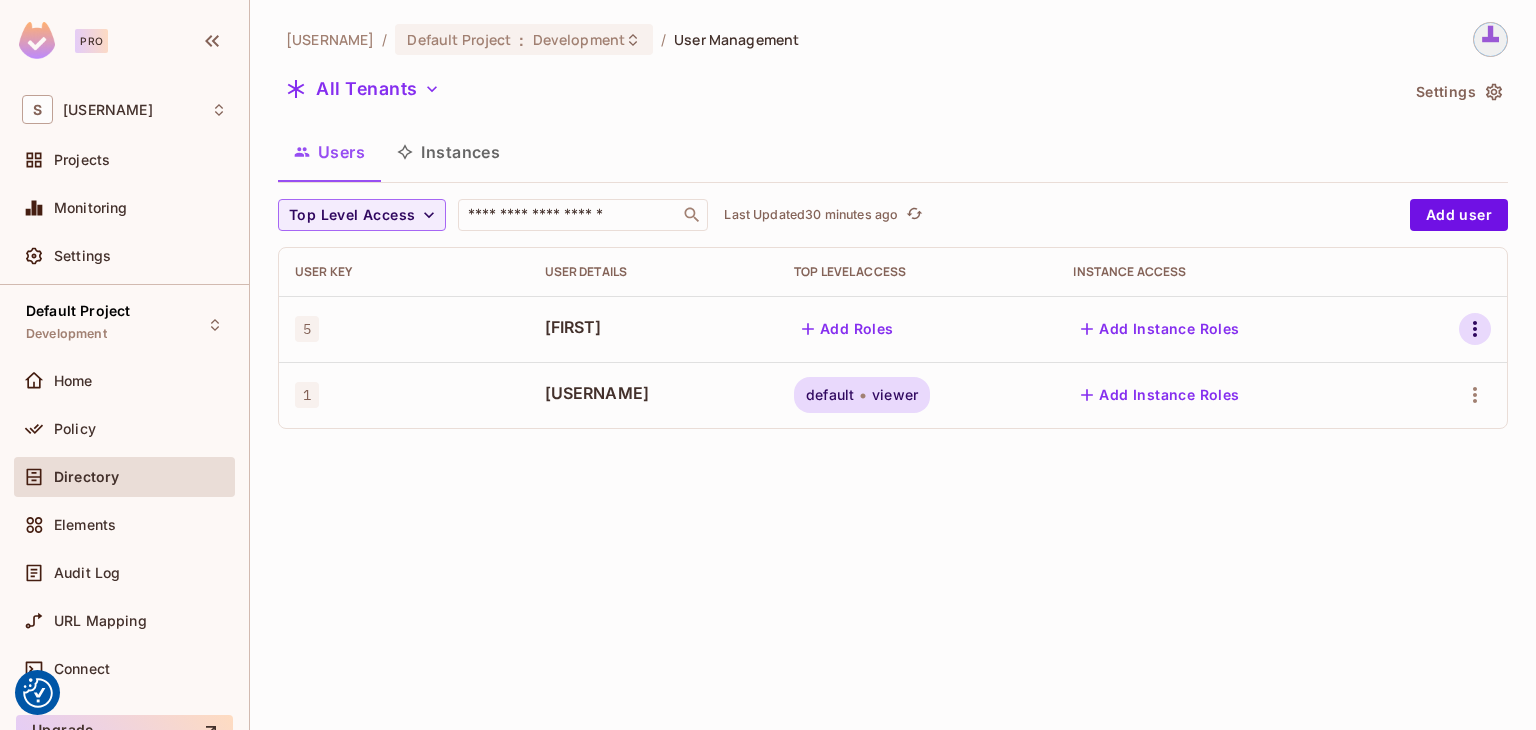 click at bounding box center (1475, 329) 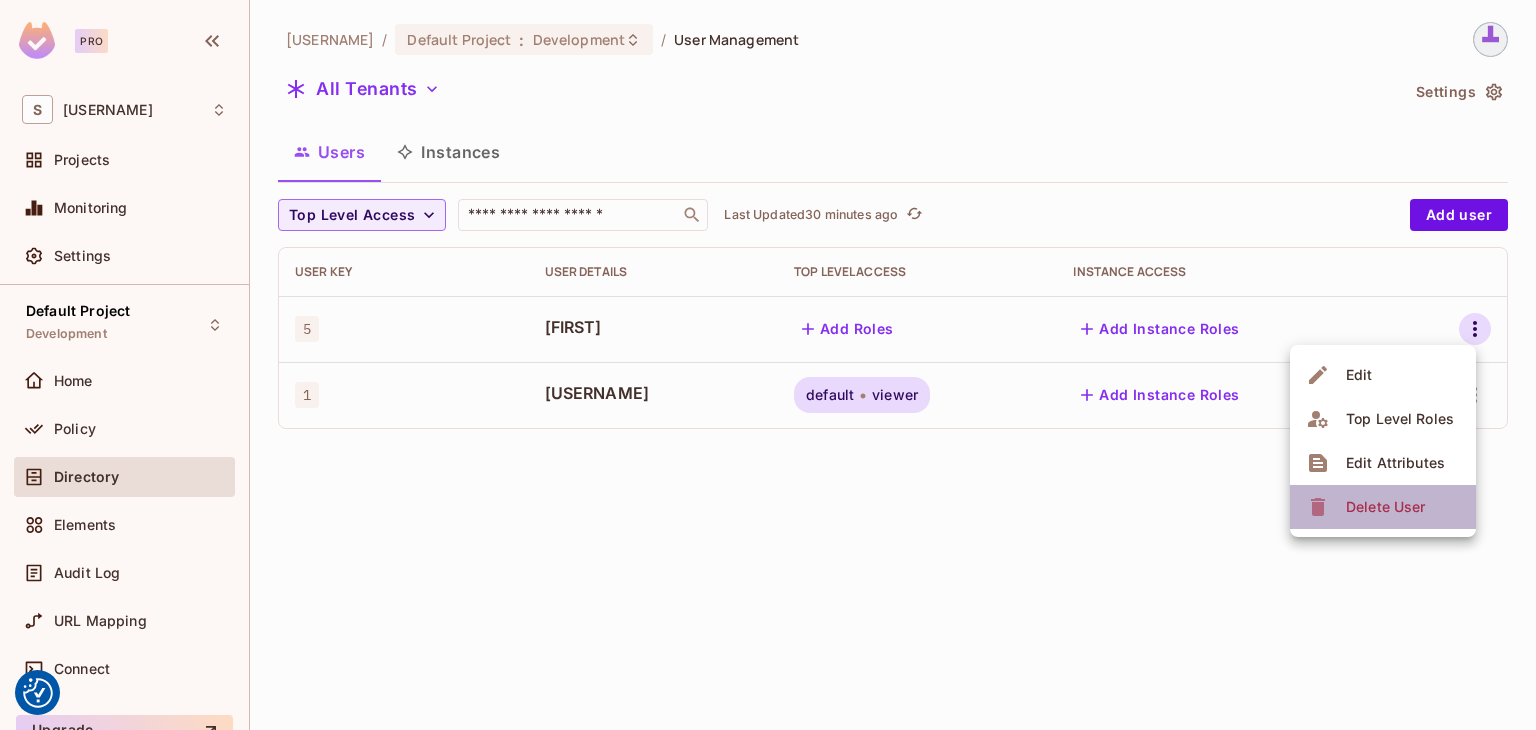 click on "Delete User" at bounding box center [1385, 507] 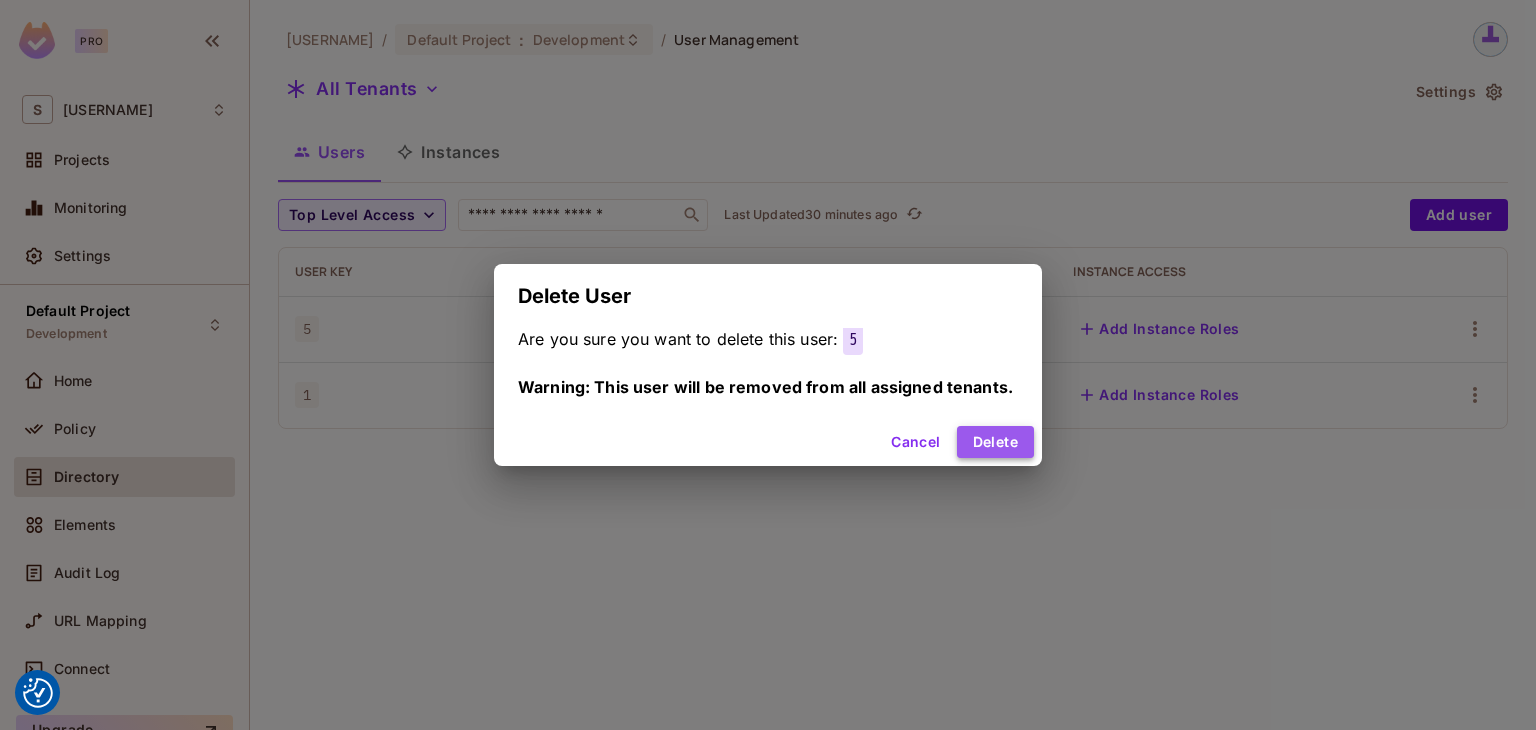 click on "Delete" at bounding box center (995, 442) 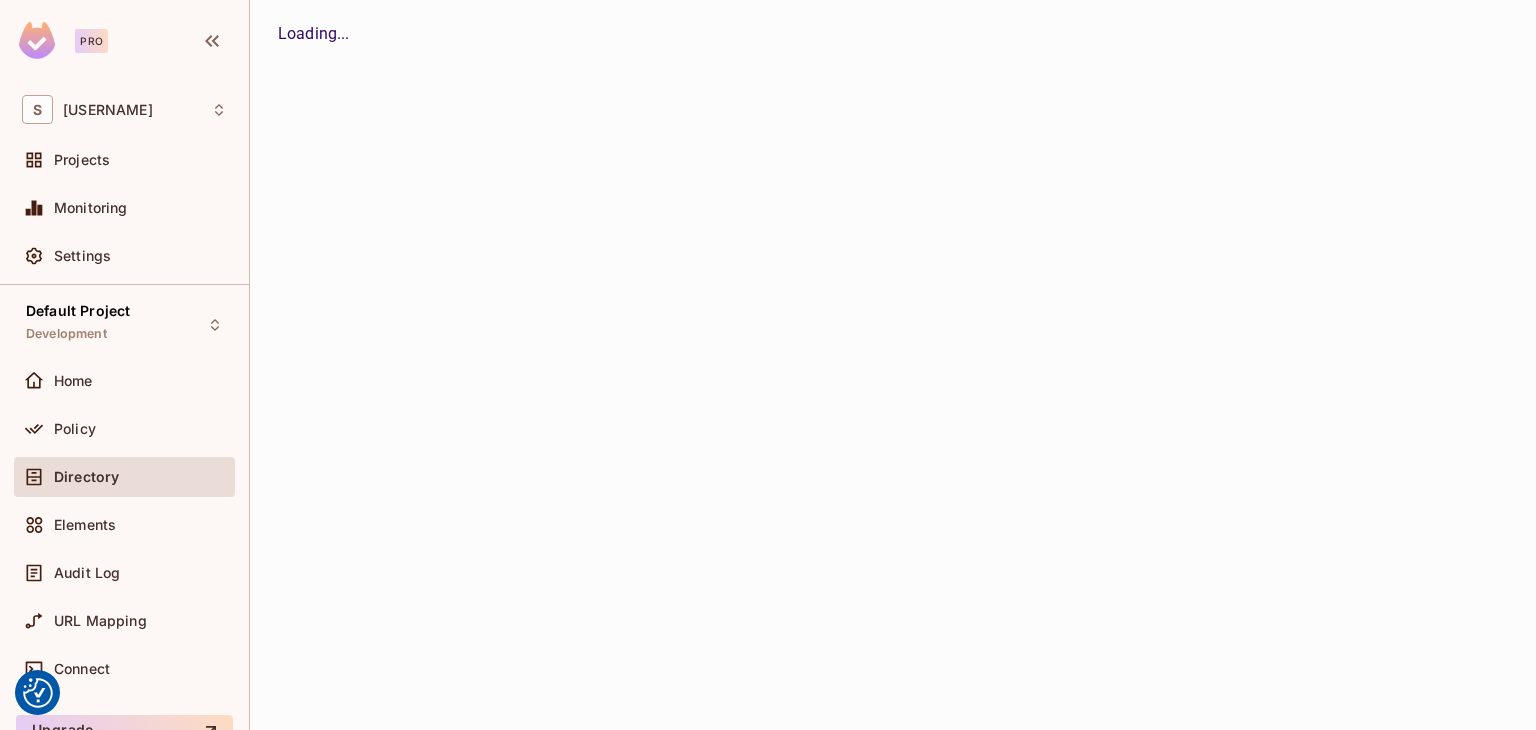 scroll, scrollTop: 0, scrollLeft: 0, axis: both 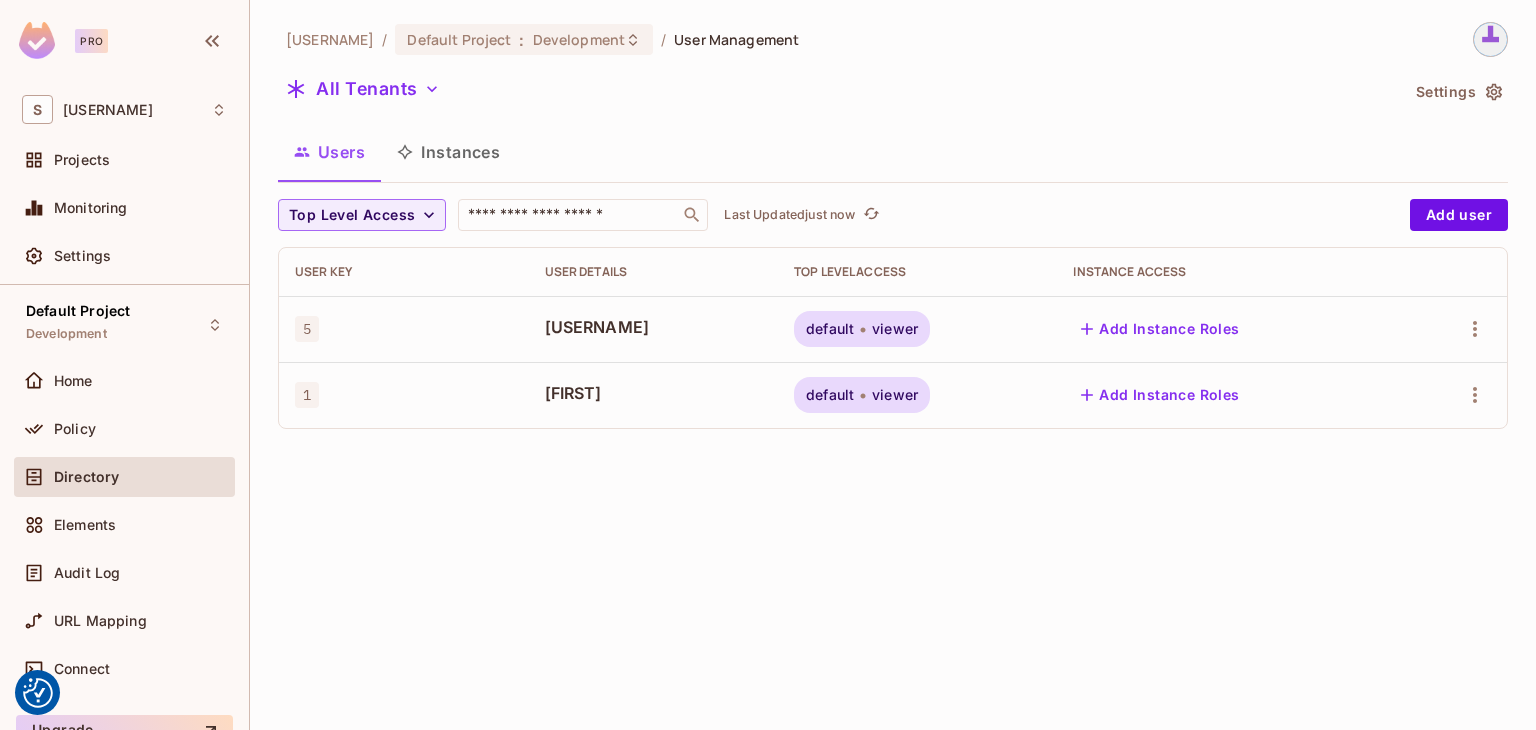 click on "[USERNAME] / Default Project : Development / User Management All Tenants Settings Users Instances Top Level Access ​ Last Updated  just now Add user User Key User Details Top Level Access Instance Access 5 [USERNAME]  default viewer Add Instance Roles 1 [USERNAME]  default viewer Add Instance Roles" at bounding box center (893, 365) 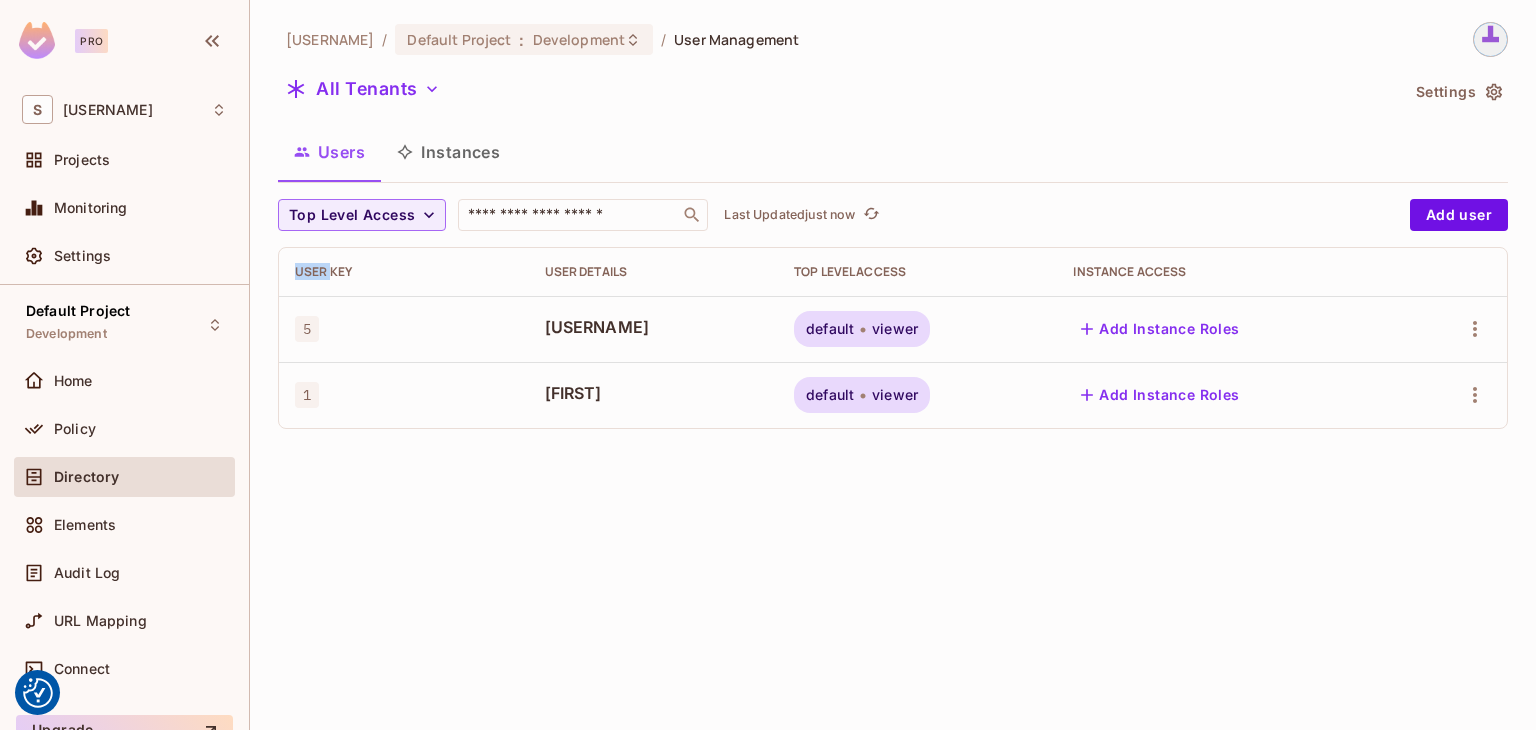 click on "[USERNAME] / Default Project : Development / User Management All Tenants Settings Users Instances Top Level Access ​ Last Updated  just now Add user User Key User Details Top Level Access Instance Access 5 [USERNAME]  default viewer Add Instance Roles 1 [USERNAME]  default viewer Add Instance Roles" at bounding box center (893, 365) 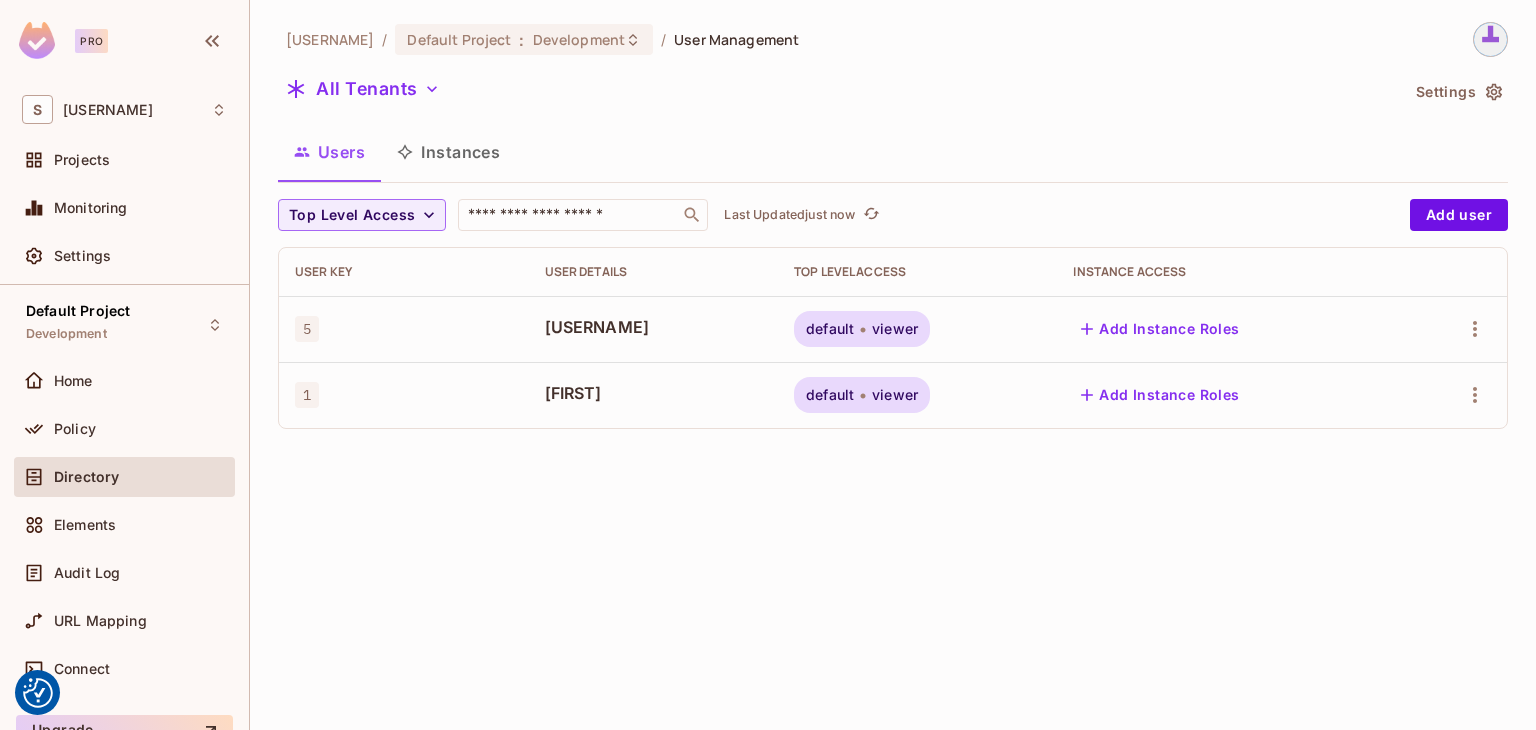 click on "[USERNAME] / Default Project : Development / User Management All Tenants Settings Users Instances Top Level Access ​ Last Updated  just now Add user User Key User Details Top Level Access Instance Access 5 [USERNAME]  default viewer Add Instance Roles 1 [USERNAME]  default viewer Add Instance Roles" at bounding box center [893, 365] 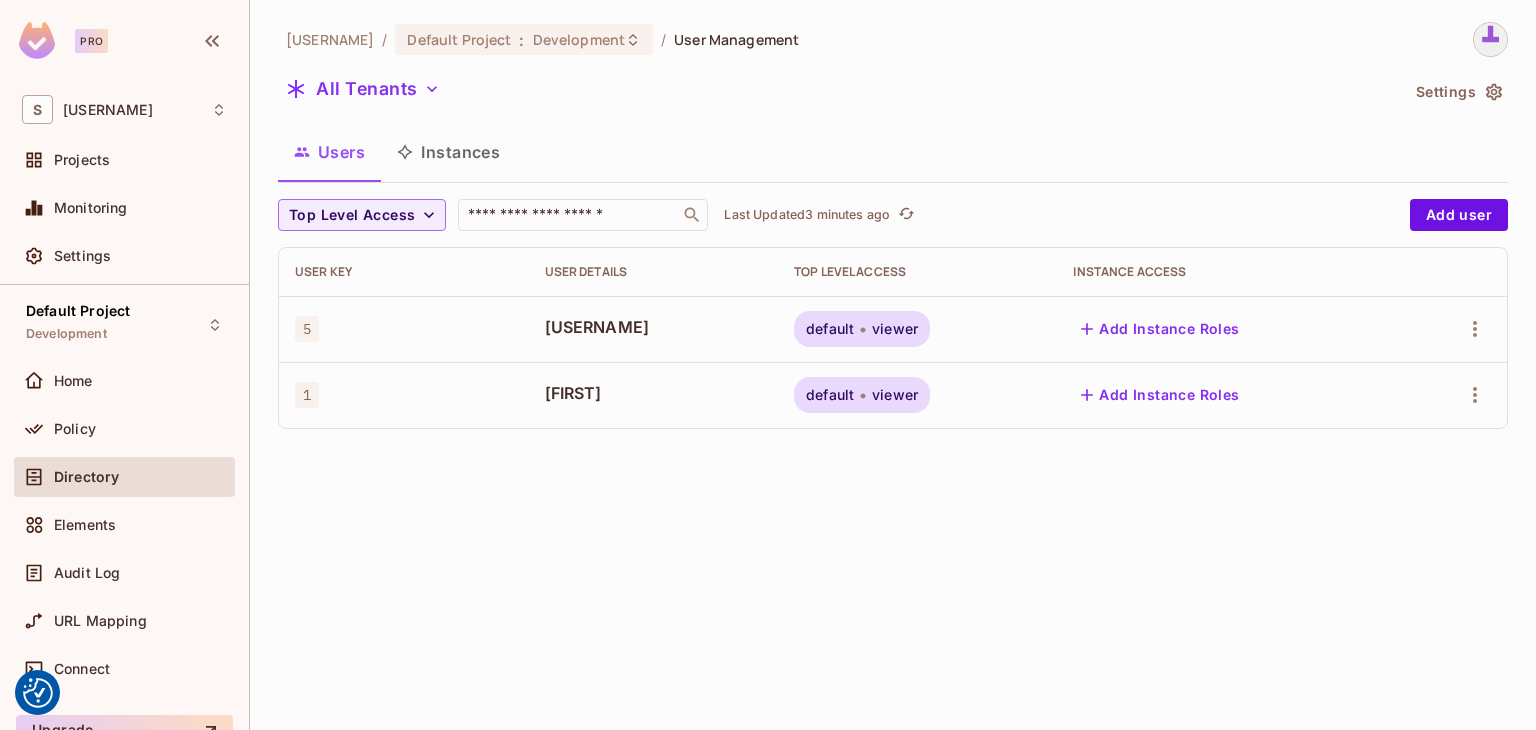 click on "[USERNAME] / Default Project : Development / User Management All Tenants Settings Users Instances Top Level Access ​ Last Updated  3 minutes ago Add user User Key User Details Top Level Access Instance Access 5 [USERNAME]  default viewer Add Instance Roles 1 [USERNAME]  default viewer Add Instance Roles" at bounding box center [893, 365] 